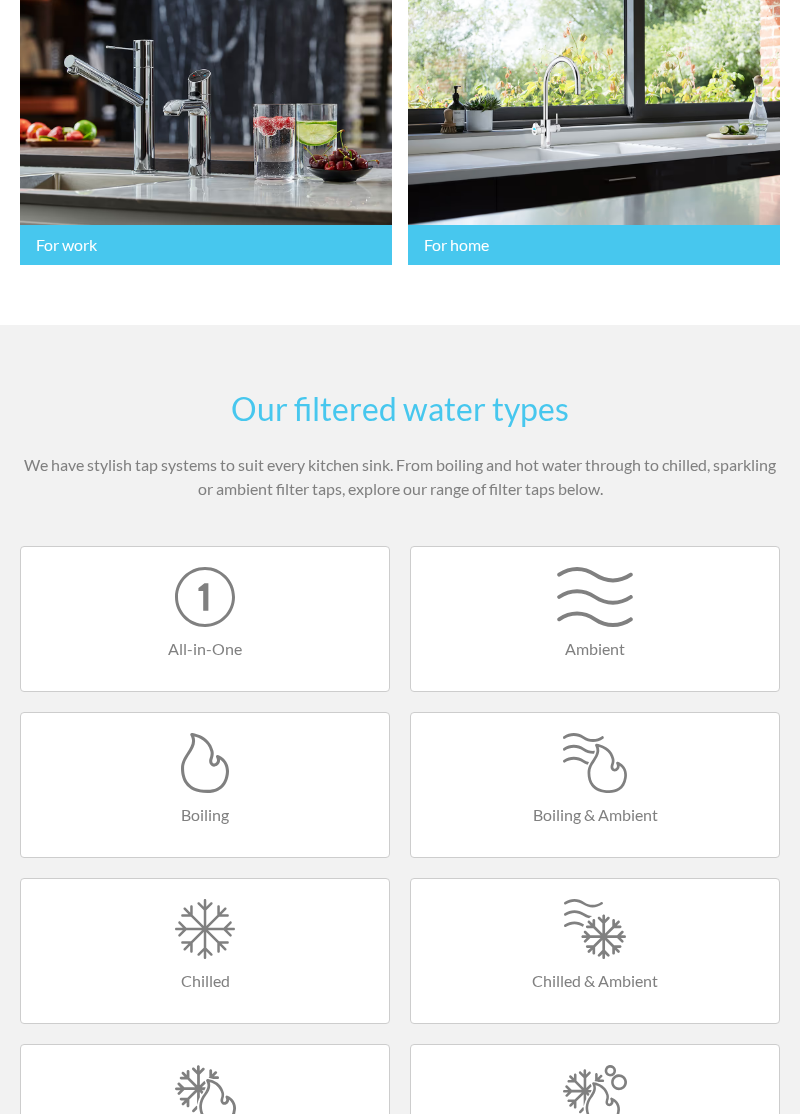 scroll, scrollTop: 493, scrollLeft: 0, axis: vertical 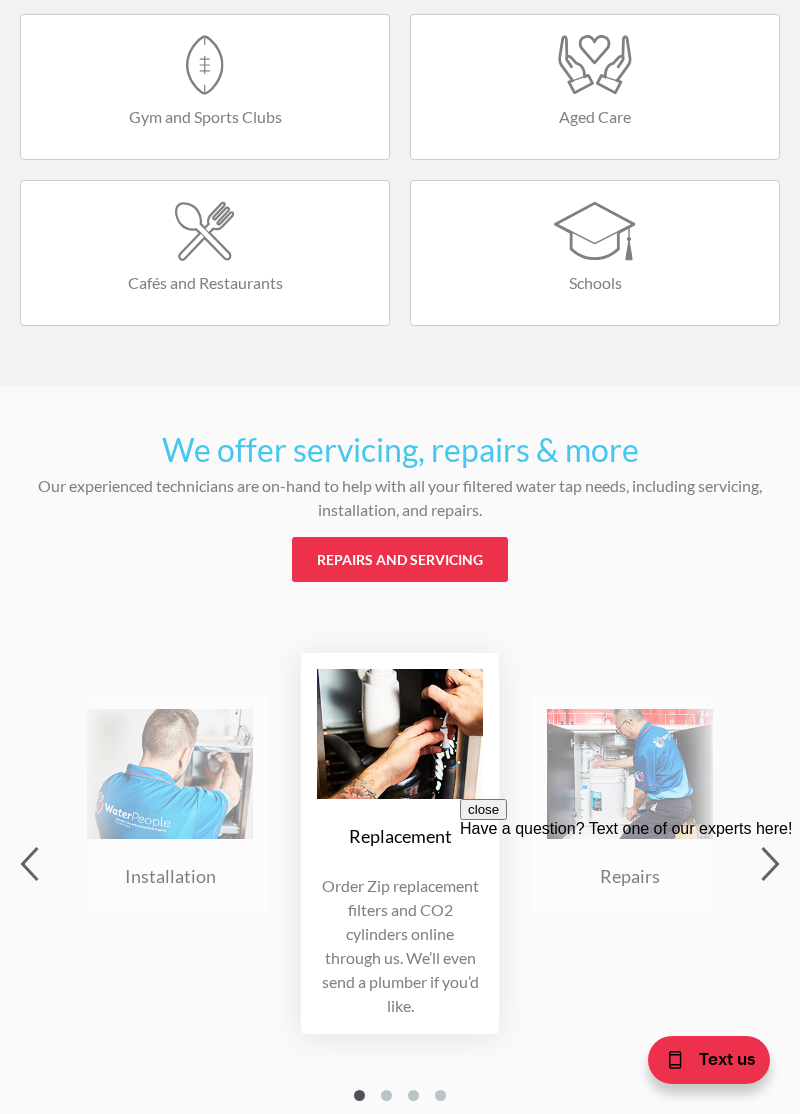 click at bounding box center (170, 774) 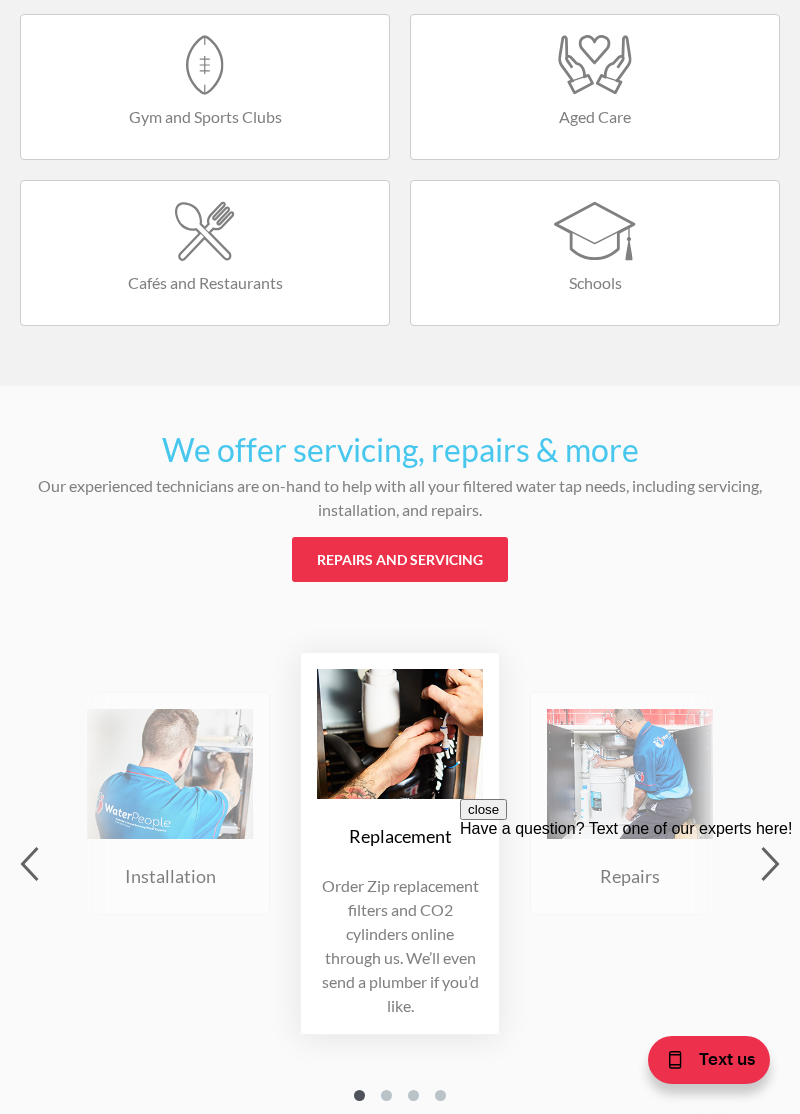 click 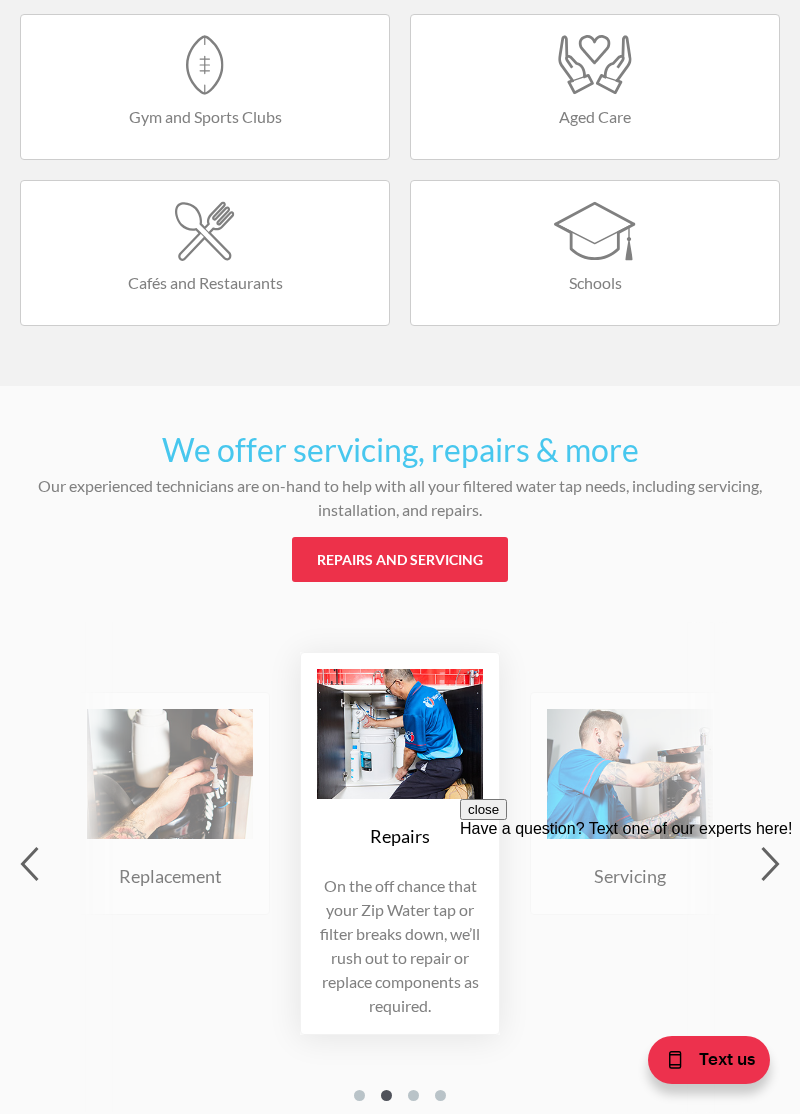 click 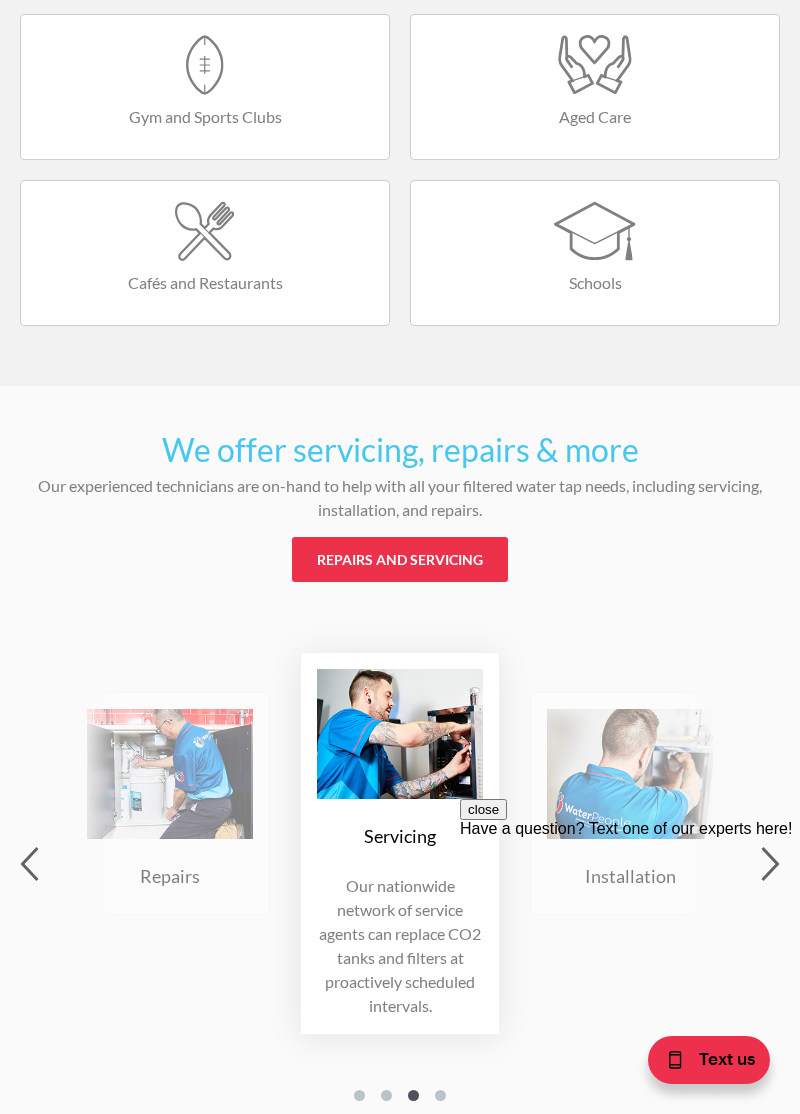 click 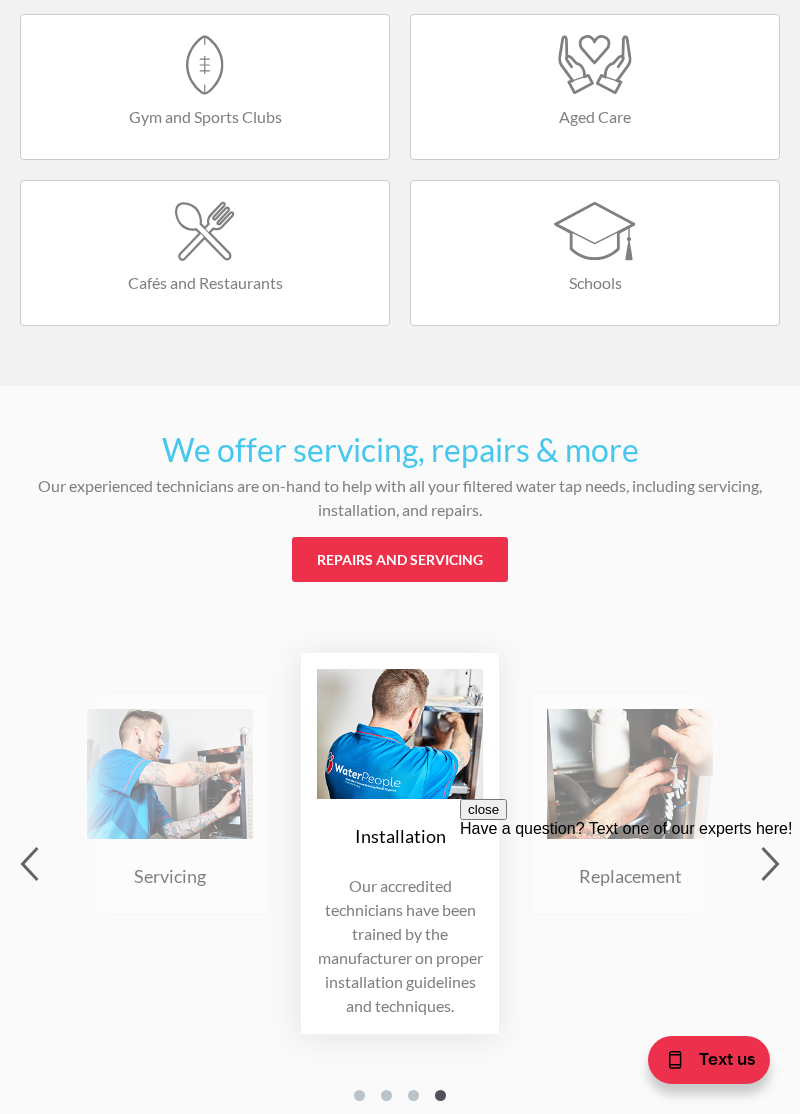 click 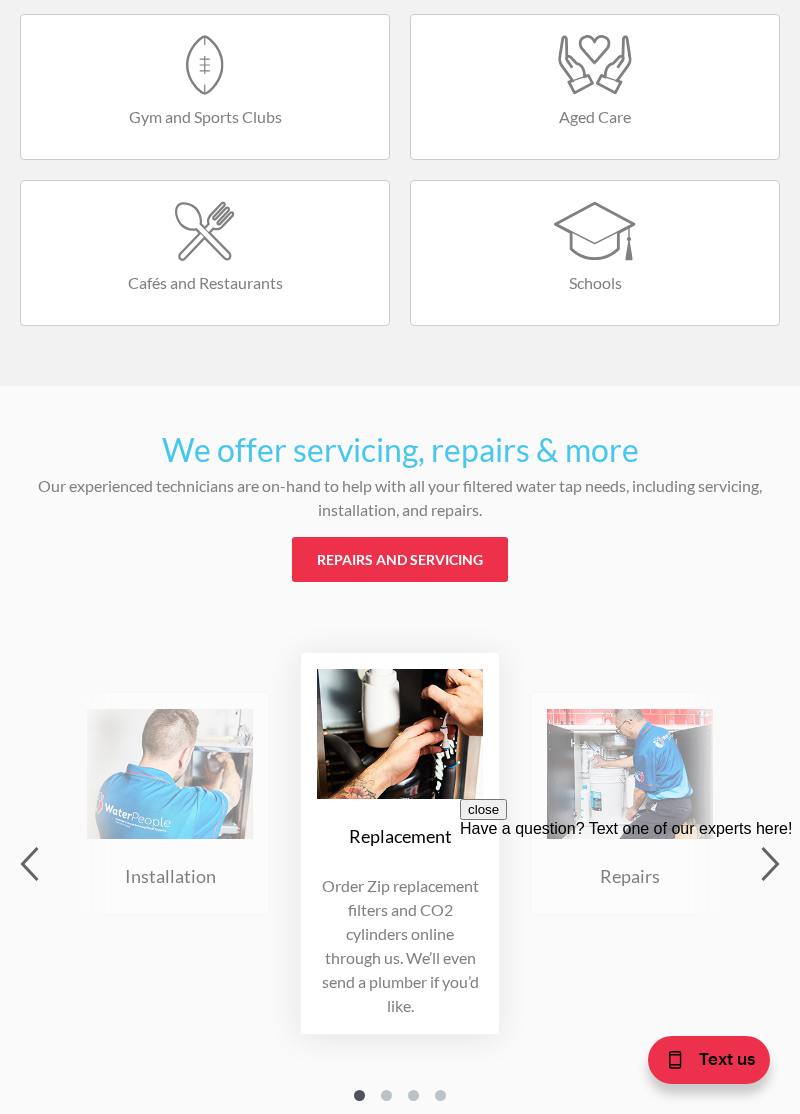 click on "We offer servicing, repairs & more Our experienced technicians are on-hand to help with all your filtered water tap needs, including servicing, installation, and repairs. Repairs and servicing
Repairs On the off chance that your Zip Water tap or filter breaks down, we’ll rush out to repair or replace components as required. Servicing Our nationwide network of service agents can replace CO2 tanks and filters at proactively scheduled intervals. Installation Our accredited technicians have been trained by the manufacturer on proper installation guidelines and techniques. Replacement Order Zip replacement filters and CO2 cylinders online through us. We’ll even send a plumber if you’d like. Repairs On the off chance that your Zip Water tap or filter breaks down, we’ll rush out to repair or replace components as required. Servicing Our nationwide network of service agents can replace CO2 tanks and filters at proactively scheduled intervals. Installation Replacement Repairs Servicing" at bounding box center [400, 779] 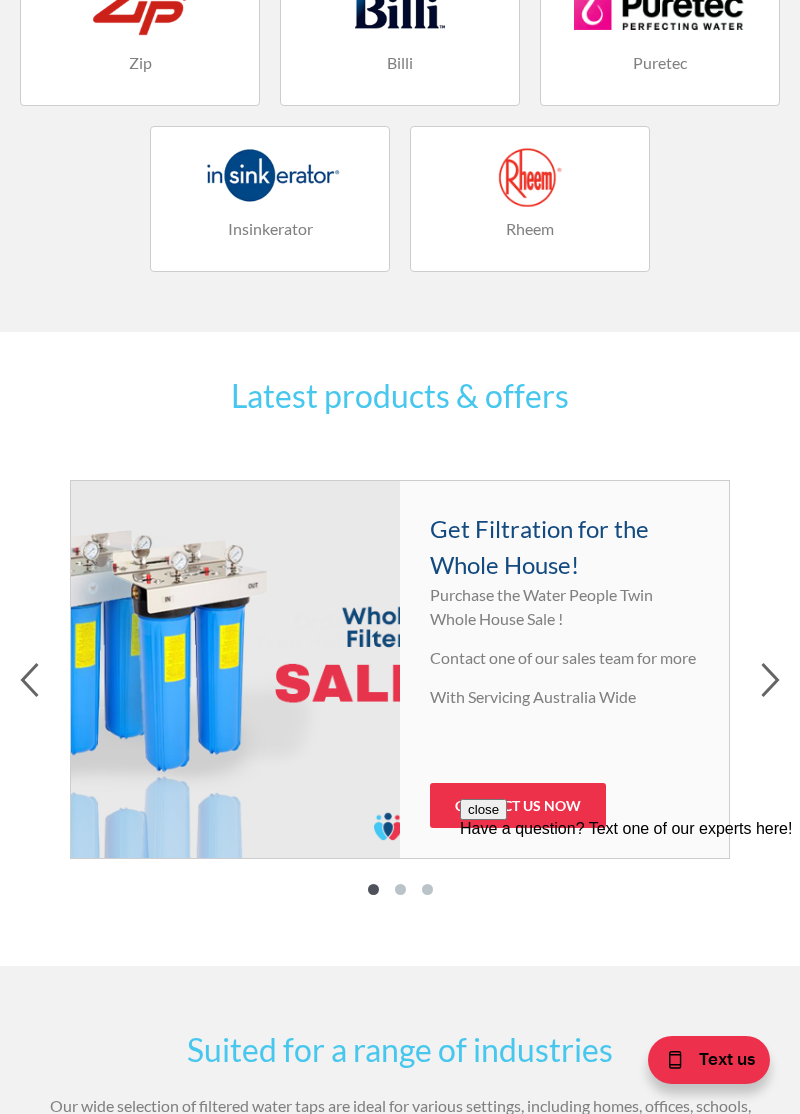 scroll, scrollTop: 3048, scrollLeft: 0, axis: vertical 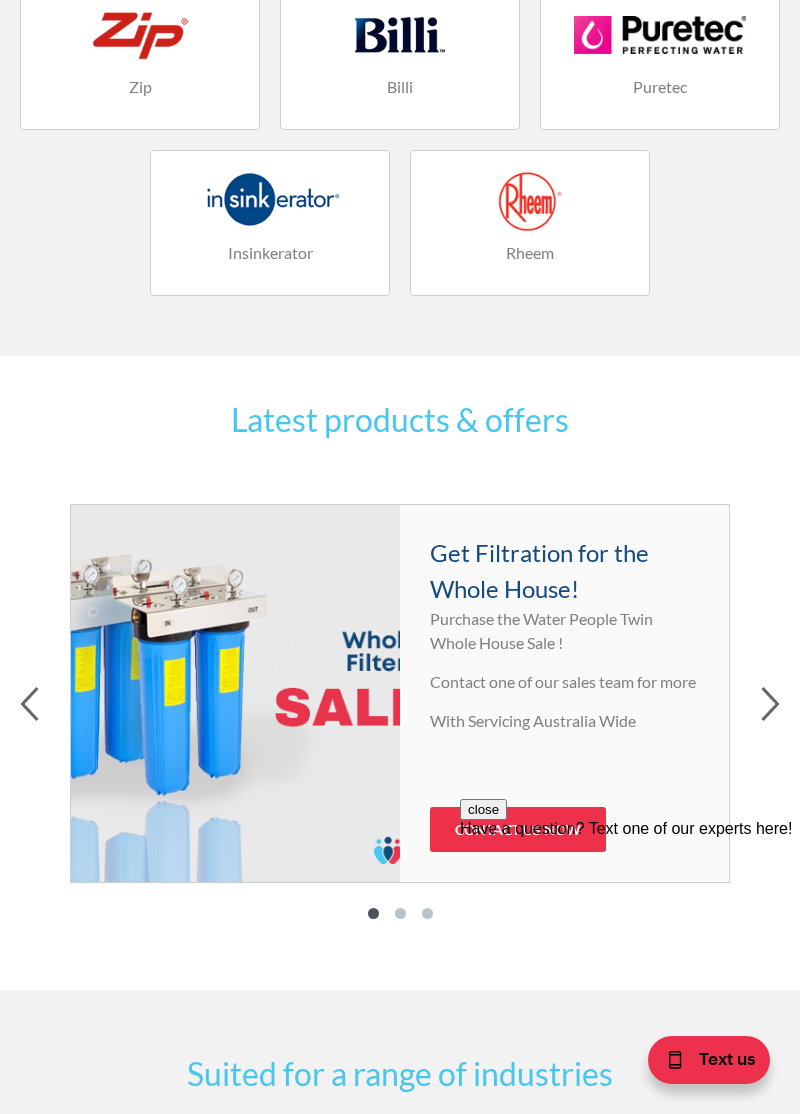 click 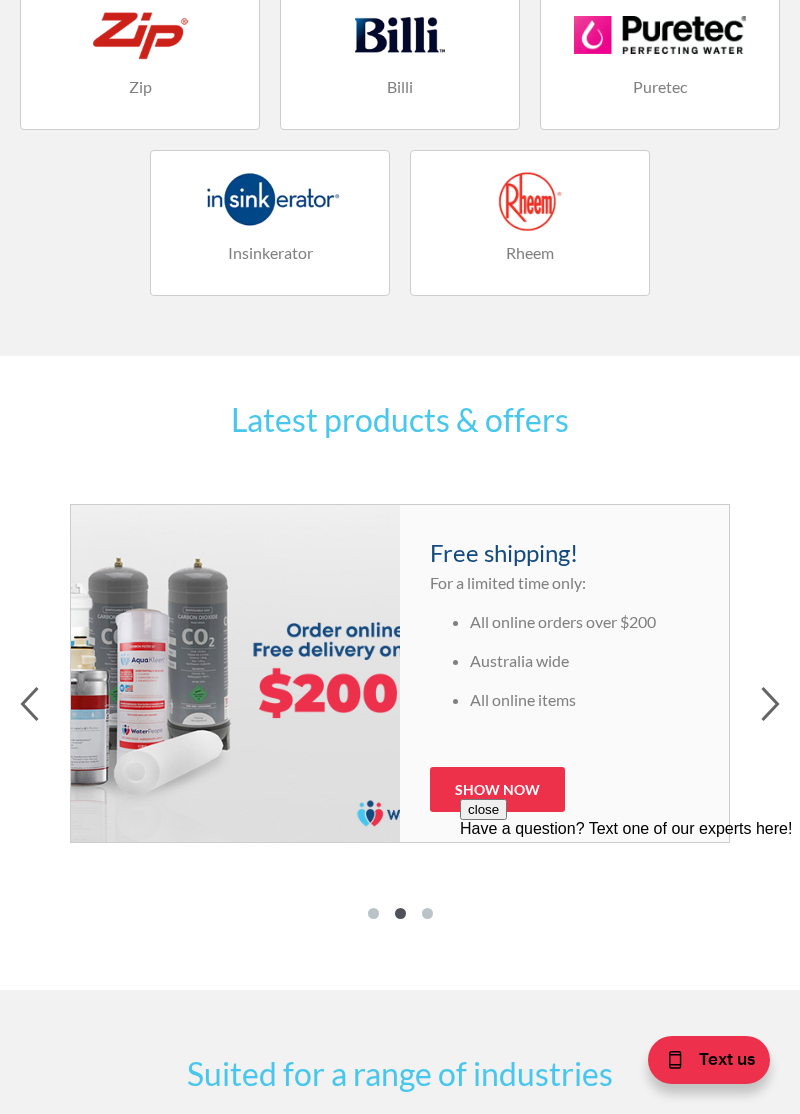 click 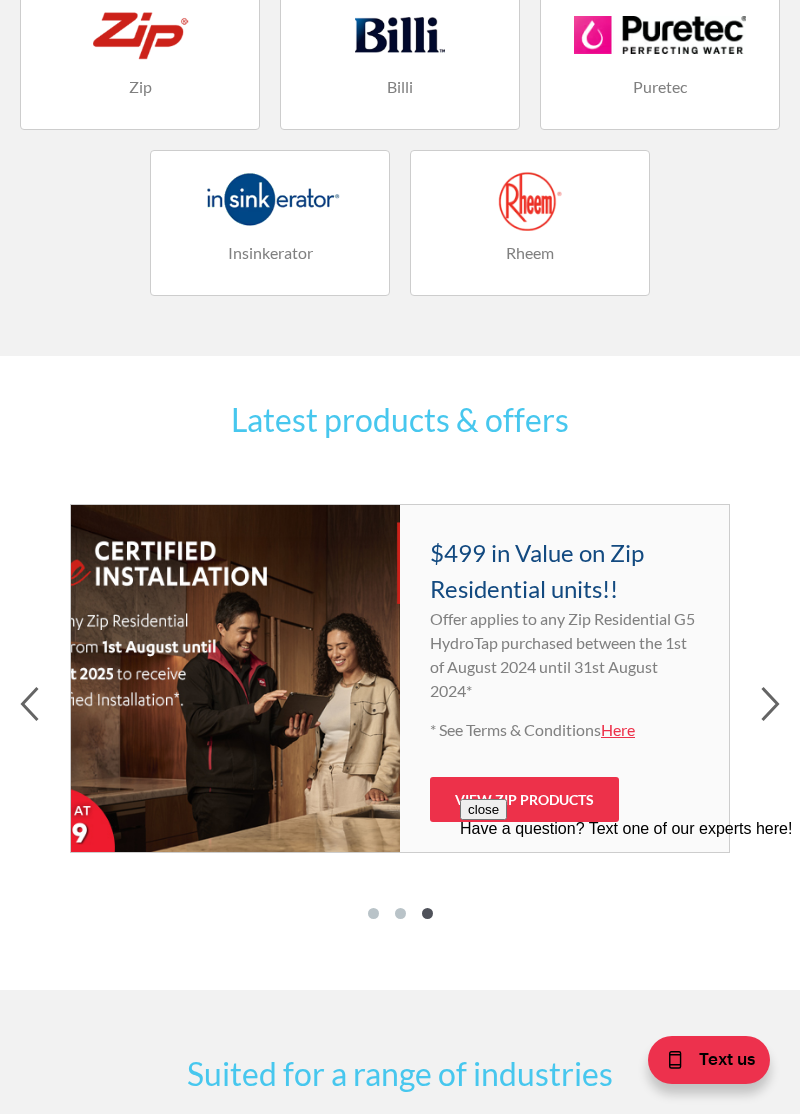 click 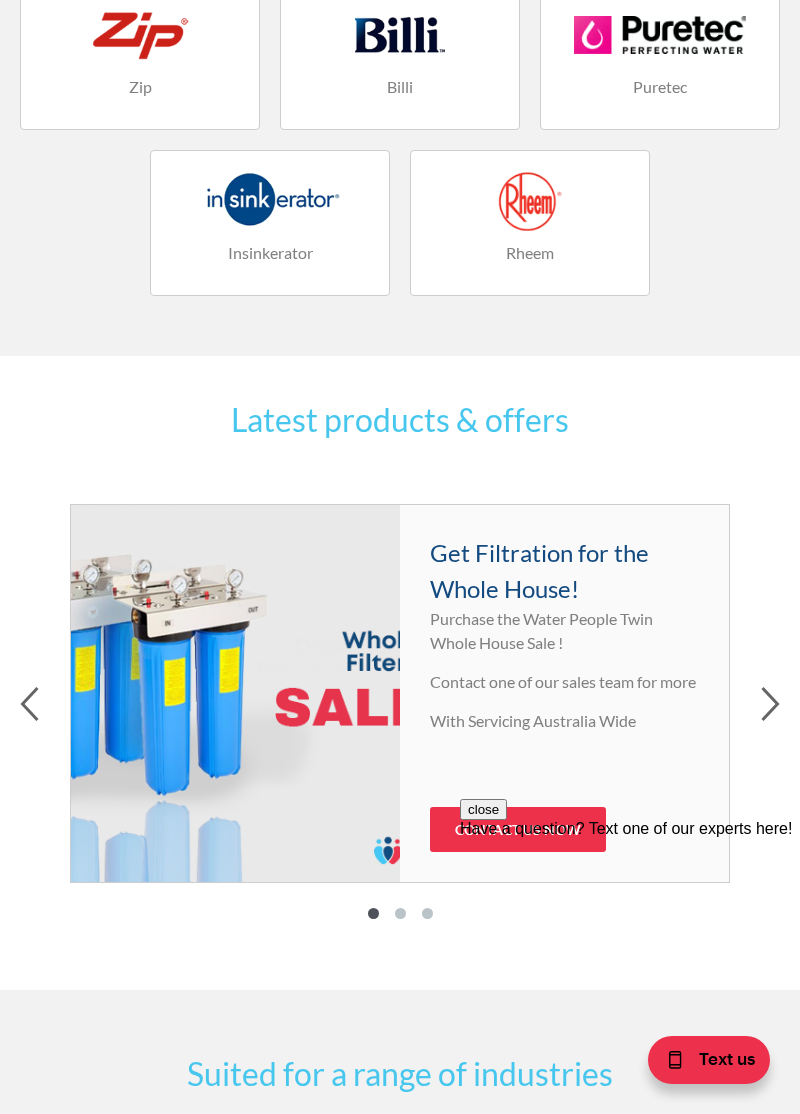 click at bounding box center [770, 706] 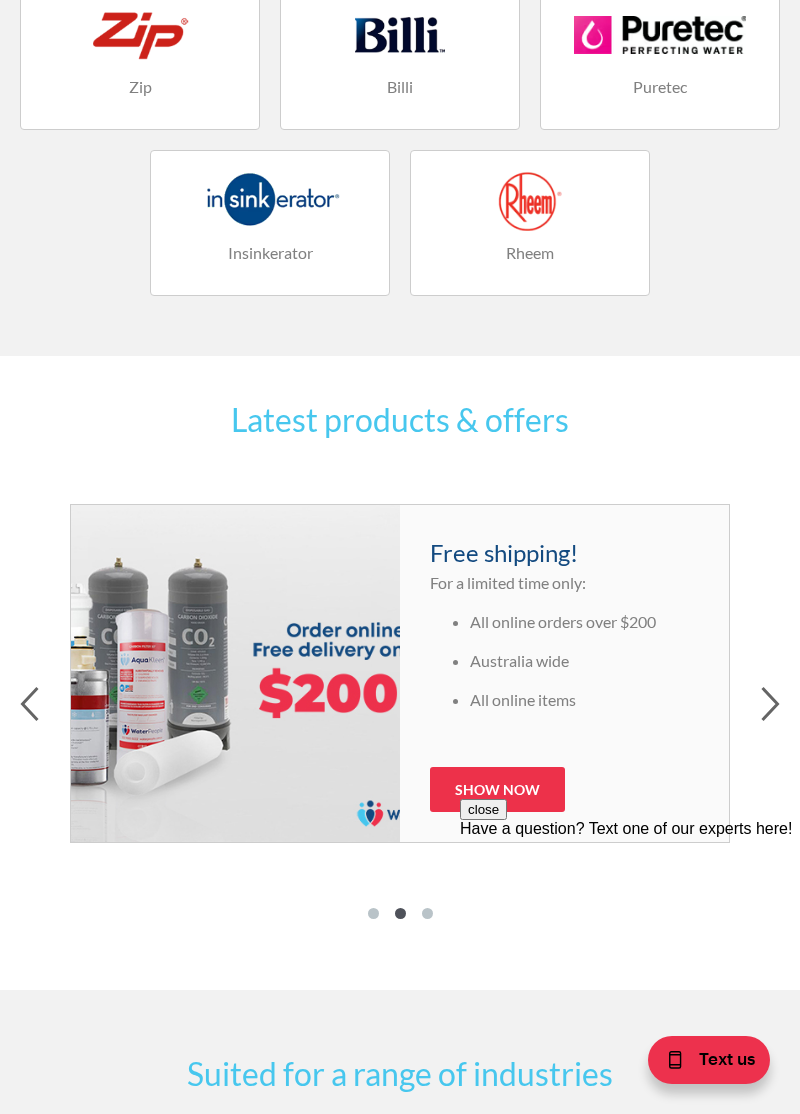 click on "Latest products & offers
Free shipping! For a limited time only: All online orders over $200 Australia wide All online items Show now $499 in Value on Zip Residential units!! Offer applies to any Zip Residential G5 HydroTap purchased between the 1st of August 2024 until 31st August 2024* * See Terms & Conditions  Here View Zip Products Get Filtration for the Whole House! Purchase the Water People Twin Whole House Sale ! Contact one of our sales team for more With Servicing Australia Wide ‍ CONTACT US NOW Free shipping! For a limited time only: All online orders over $200 Australia wide All online items Show now $499 in Value on Zip Residential units!! Offer applies to any Zip Residential G5 HydroTap purchased between the 1st of August 2024 until 31st August 2024* * See Terms & Conditions  Here View Zip Products Get Filtration for the Whole House! Purchase the Water People Twin Whole House Sale ! Contact one of our sales team for more With Servicing Australia Wide ‍ CONTACT US NOW Free shipping!" at bounding box center (400, 673) 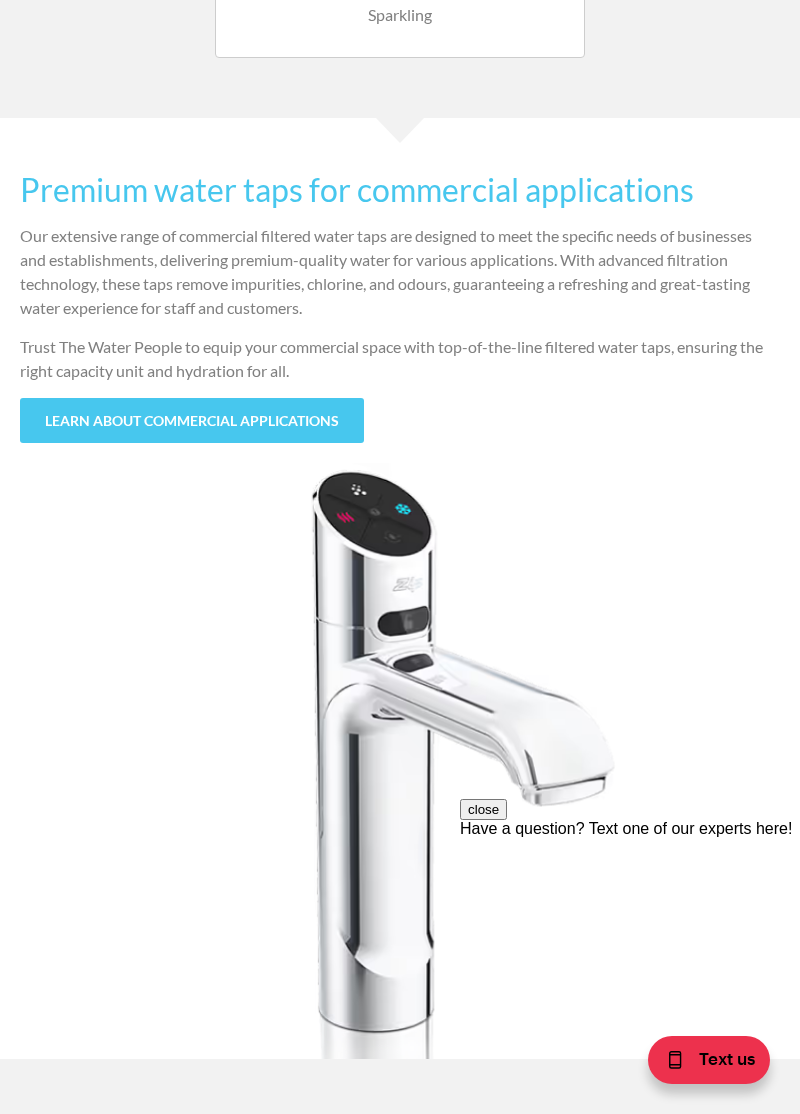 scroll, scrollTop: 1749, scrollLeft: 0, axis: vertical 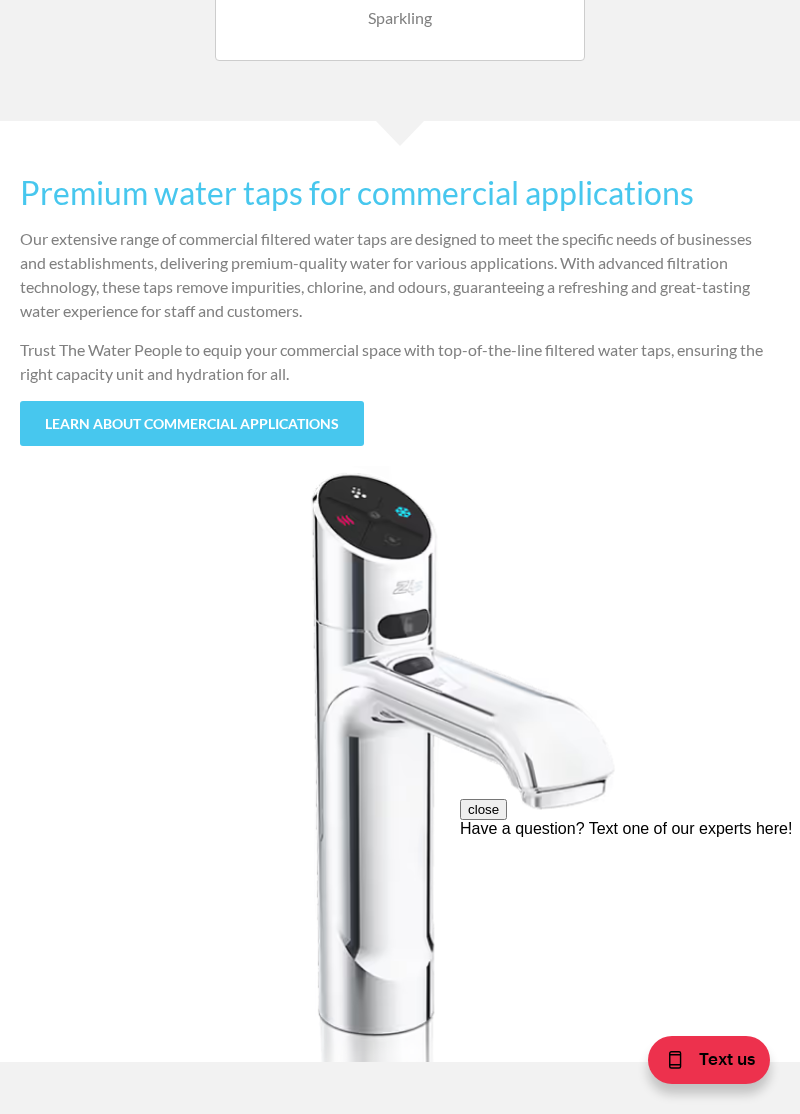 click on "learn about commercial applications" at bounding box center [192, 423] 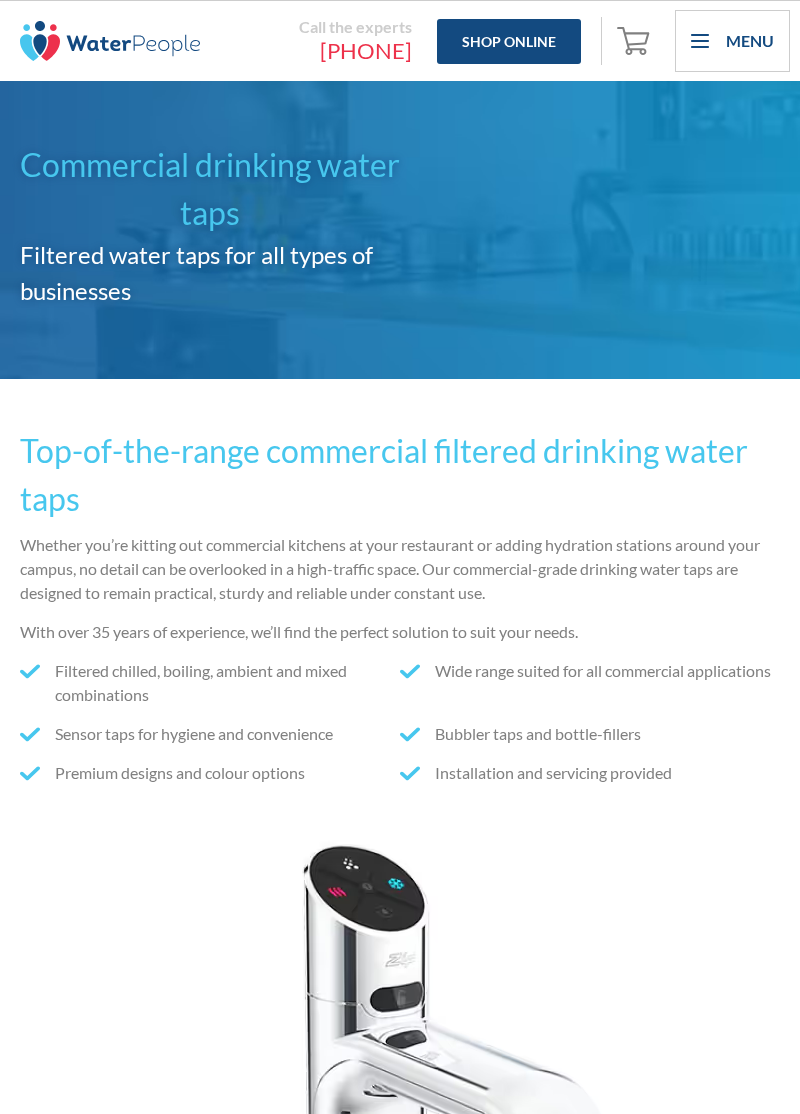 scroll, scrollTop: 1025, scrollLeft: 0, axis: vertical 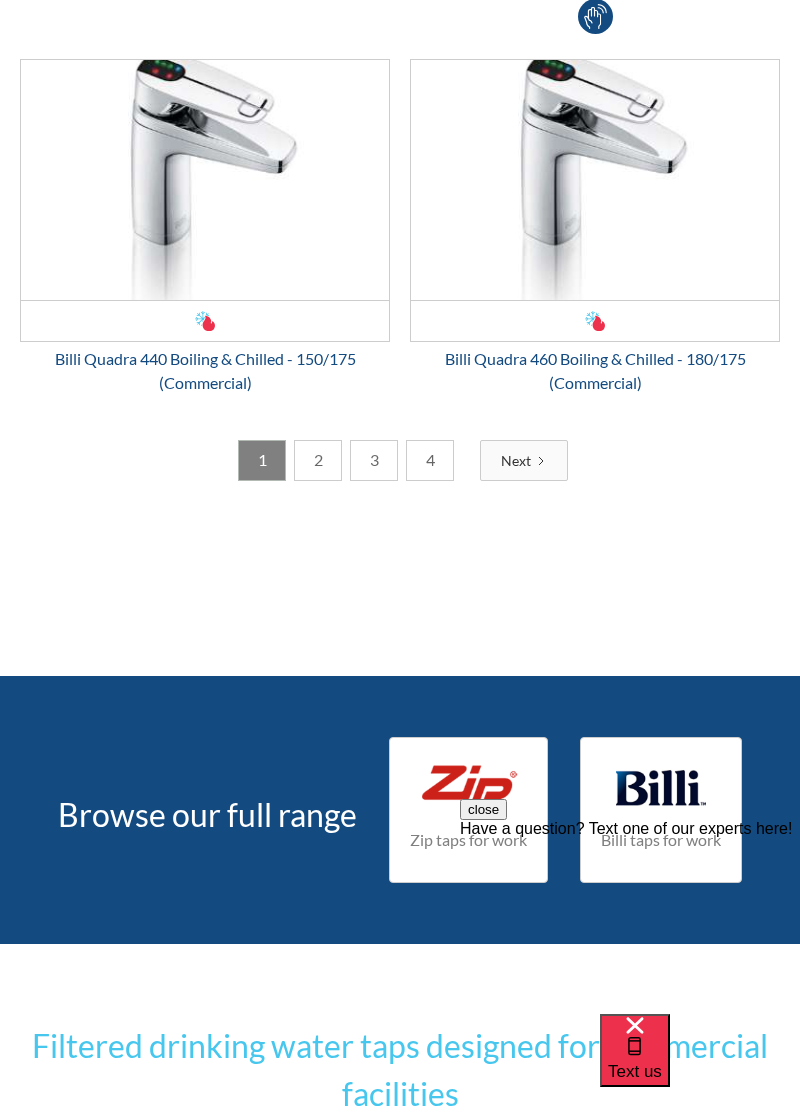 click on "2" at bounding box center (318, 460) 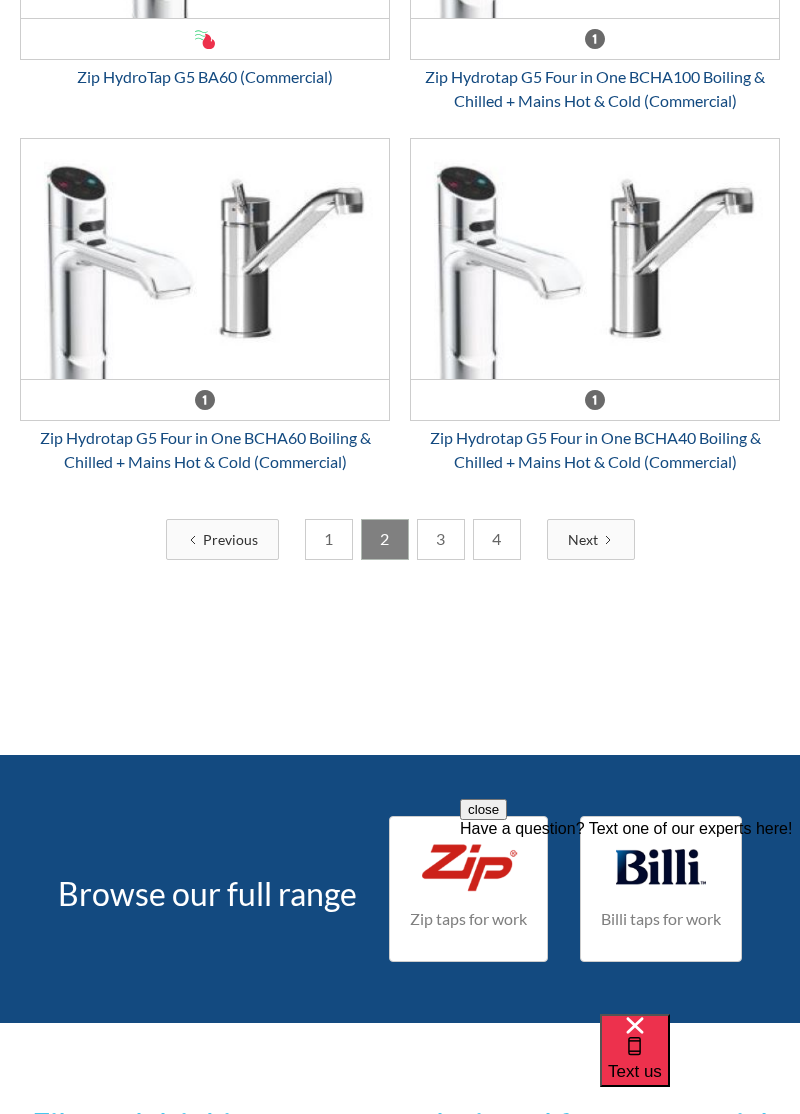 scroll, scrollTop: 5384, scrollLeft: 0, axis: vertical 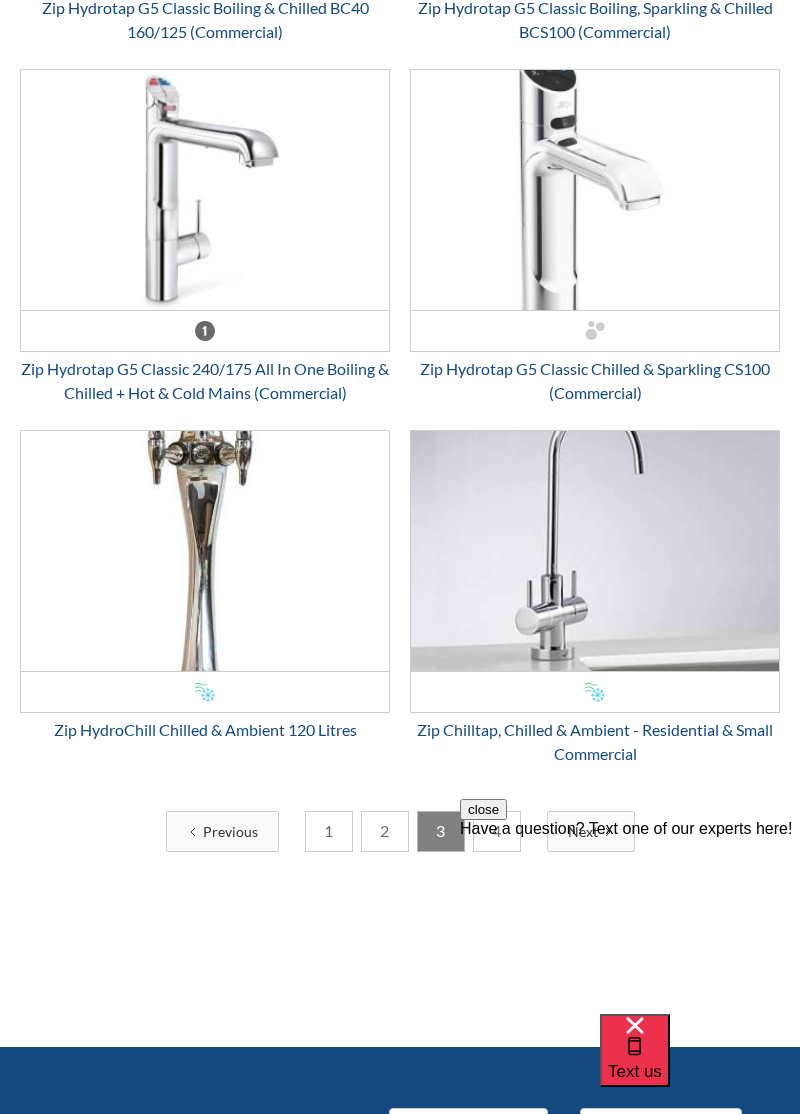 click on "Zip Chilltap, Chilled & Ambient - Residential & Small Commercial" at bounding box center (595, 742) 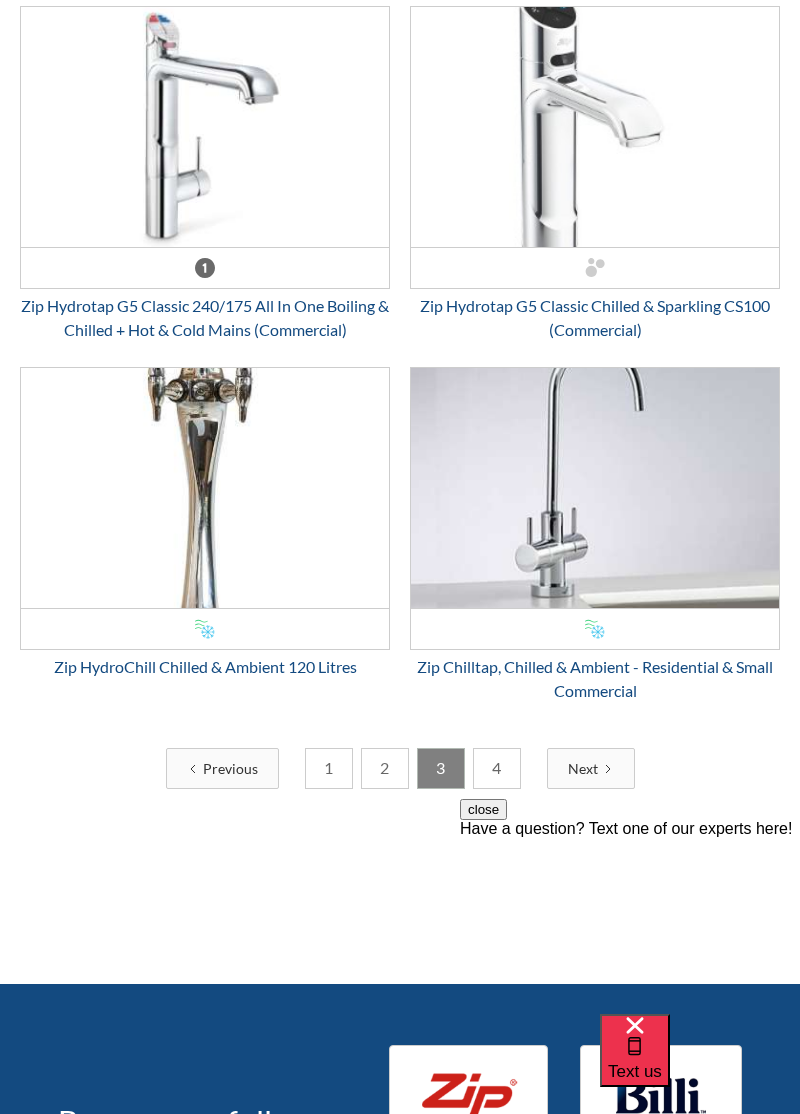 scroll, scrollTop: 5210, scrollLeft: 0, axis: vertical 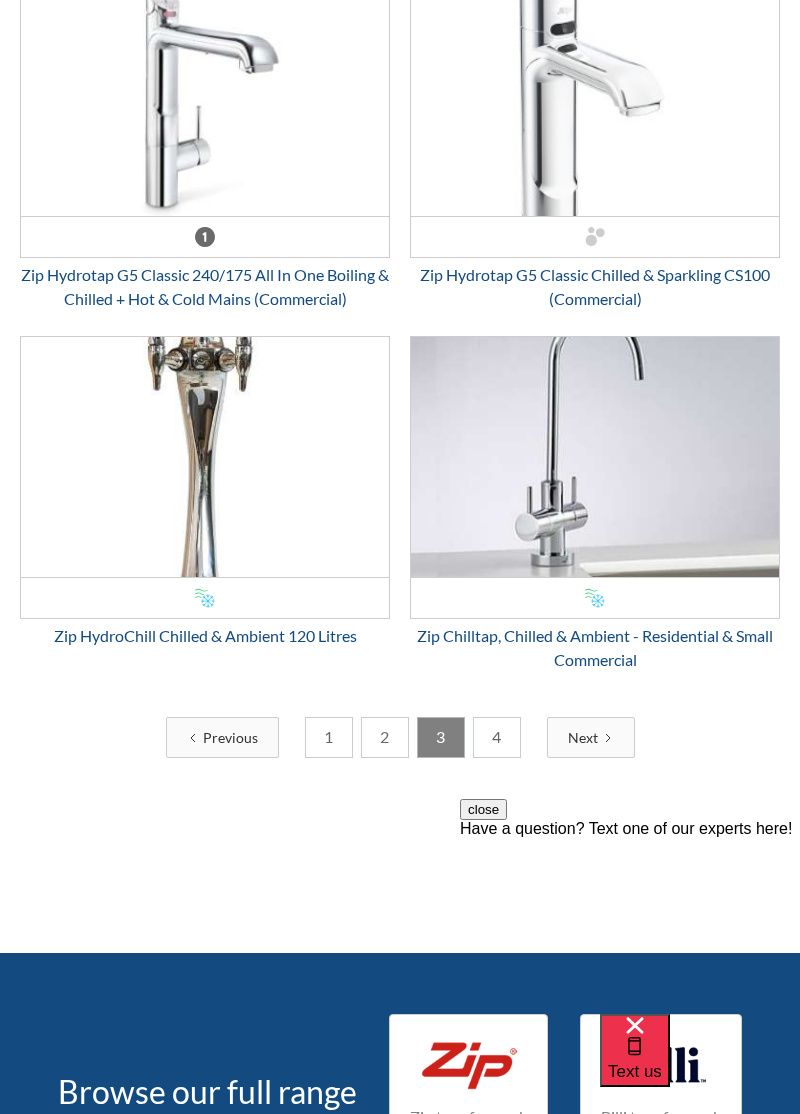 click on "4" at bounding box center [497, 737] 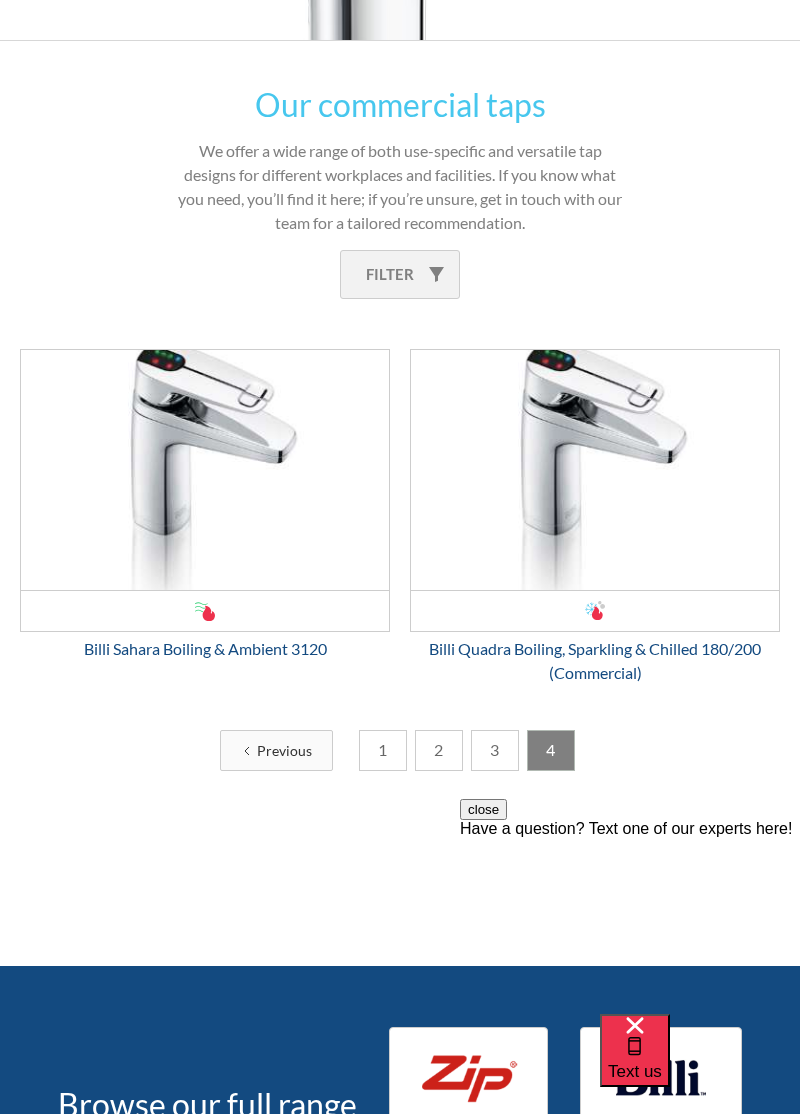 click on "3" at bounding box center [495, 750] 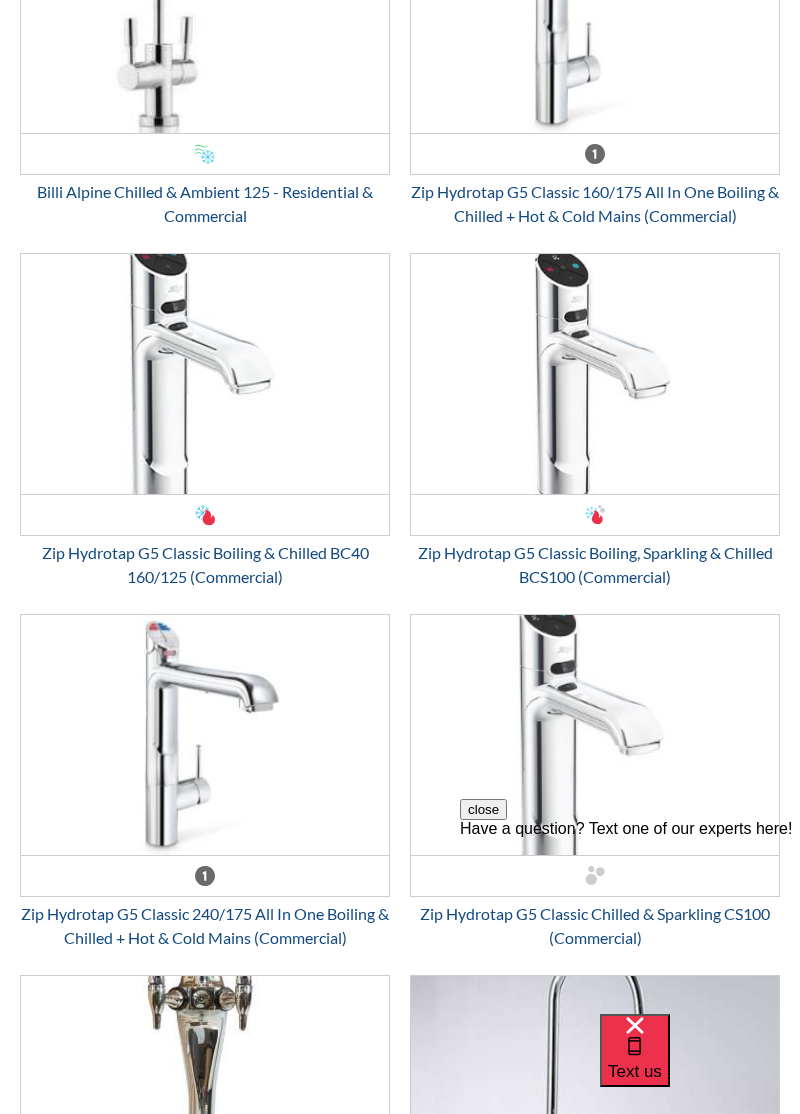scroll, scrollTop: 4570, scrollLeft: 0, axis: vertical 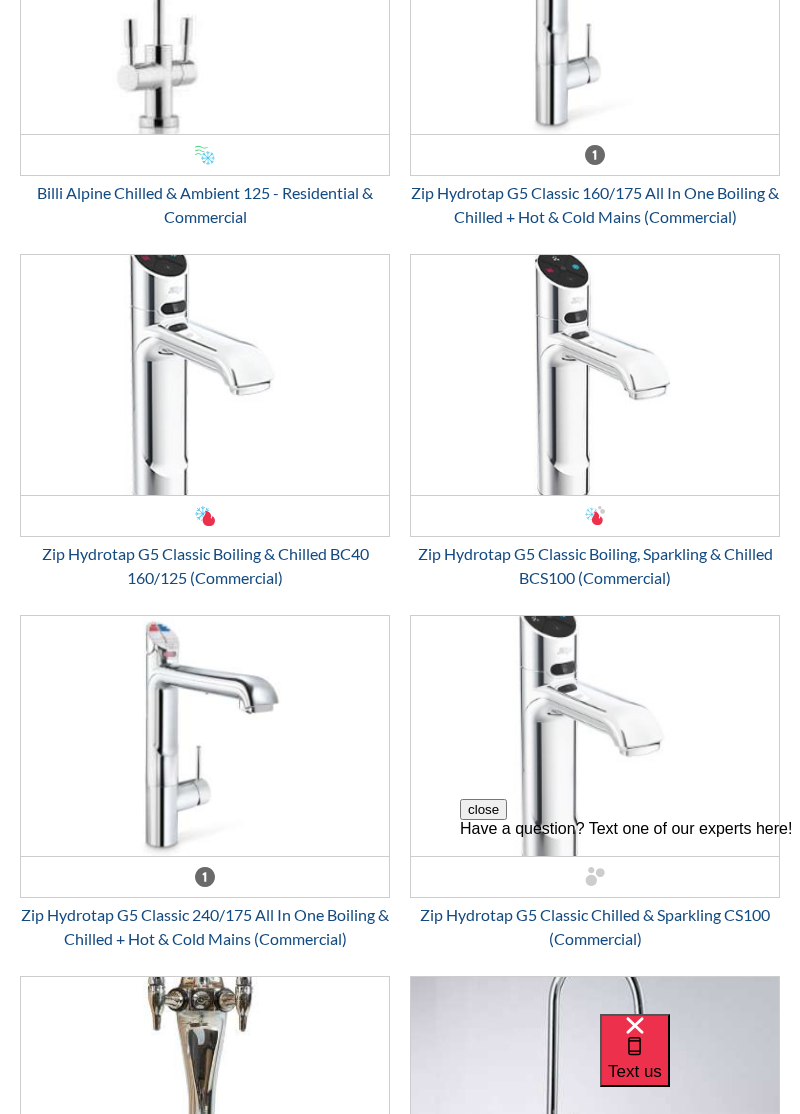 click on "Billi Alpine Chilled & Ambient 125 - Residential & Commercial" at bounding box center (205, 205) 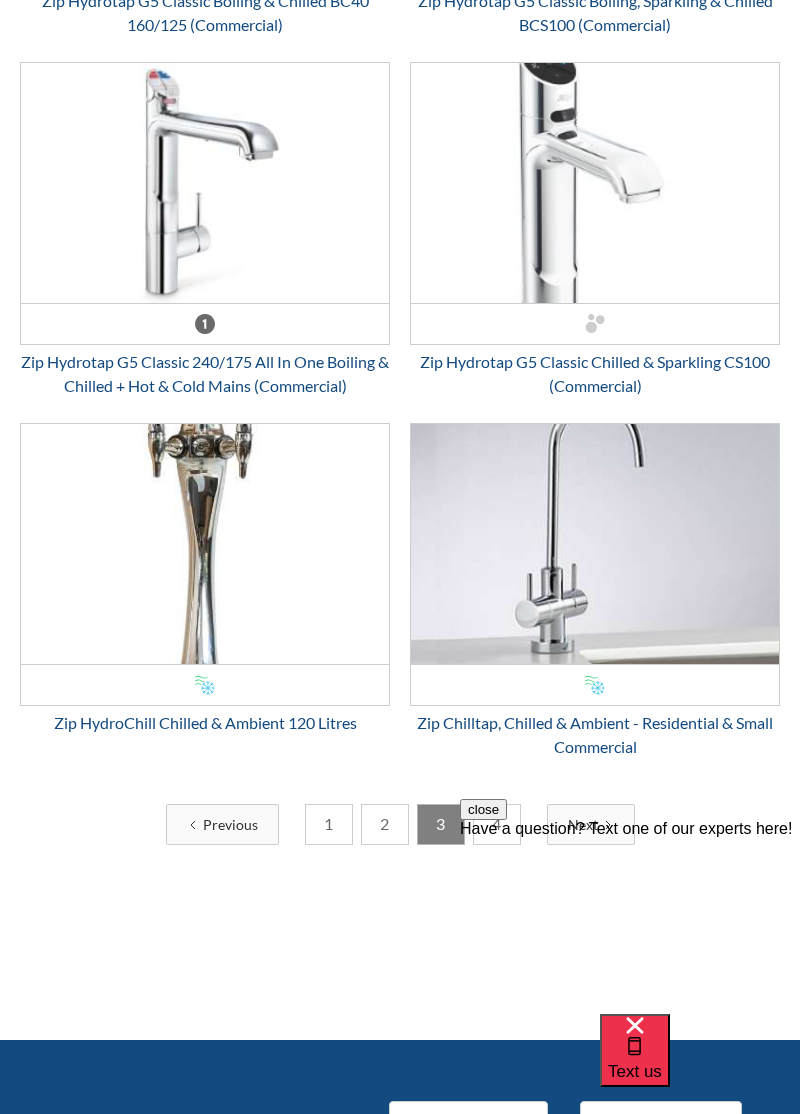 click on "Zip Chilltap, Chilled & Ambient - Residential & Small Commercial" at bounding box center [595, 735] 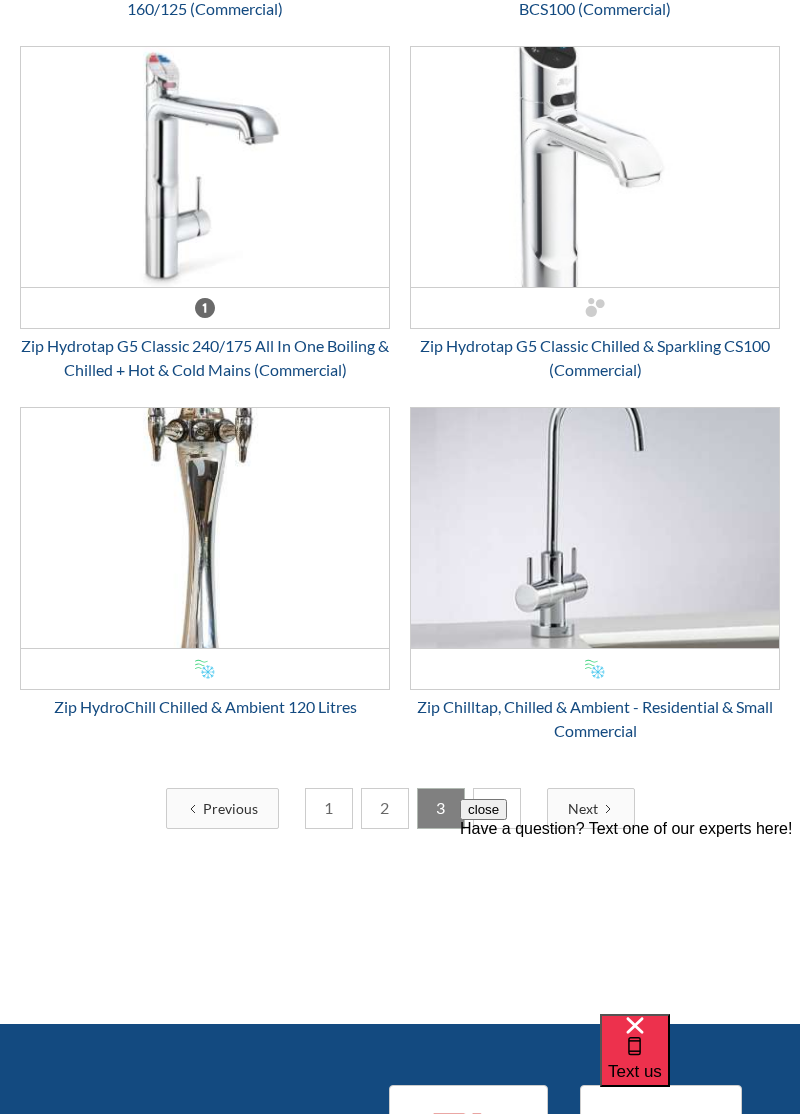 scroll, scrollTop: 5217, scrollLeft: 0, axis: vertical 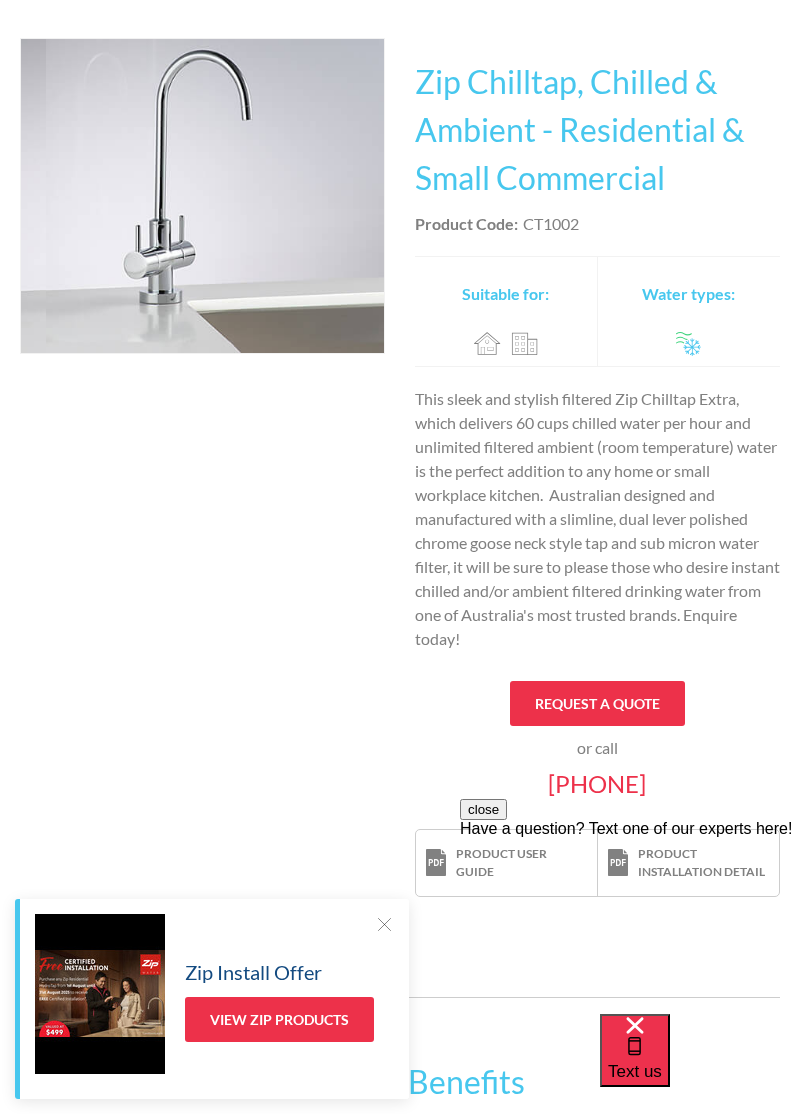click on "Request a quote" at bounding box center [597, 703] 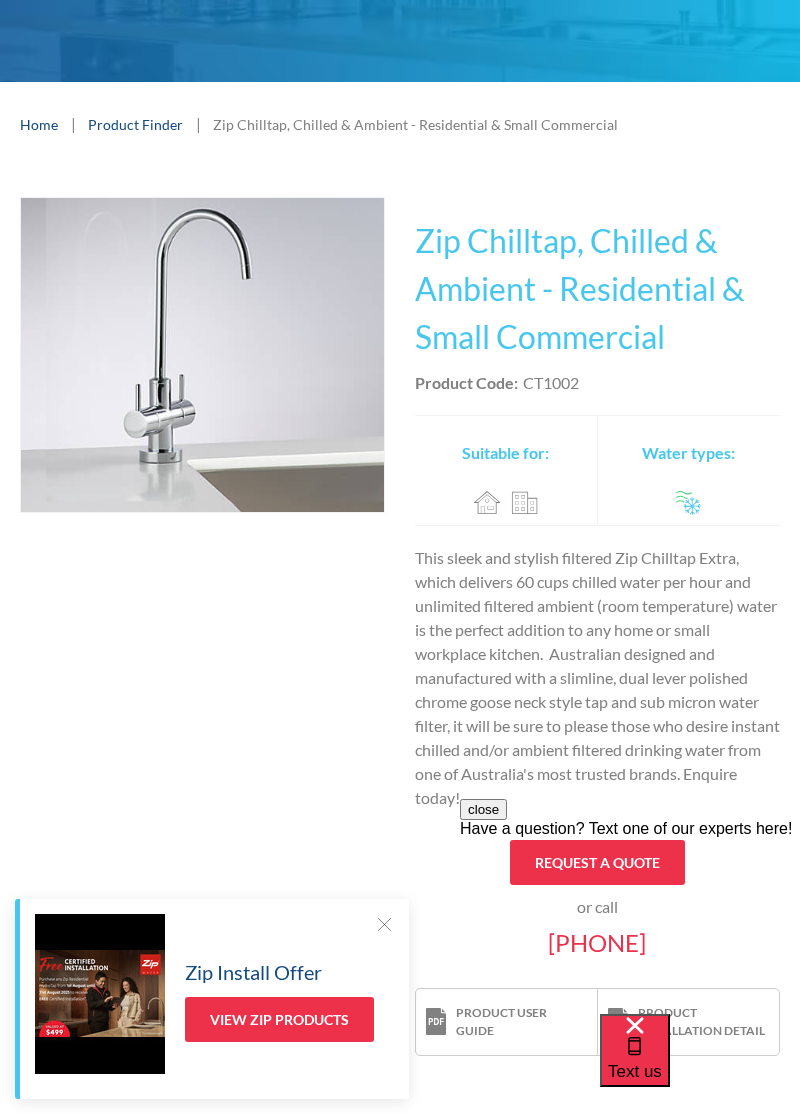 scroll, scrollTop: 184, scrollLeft: 0, axis: vertical 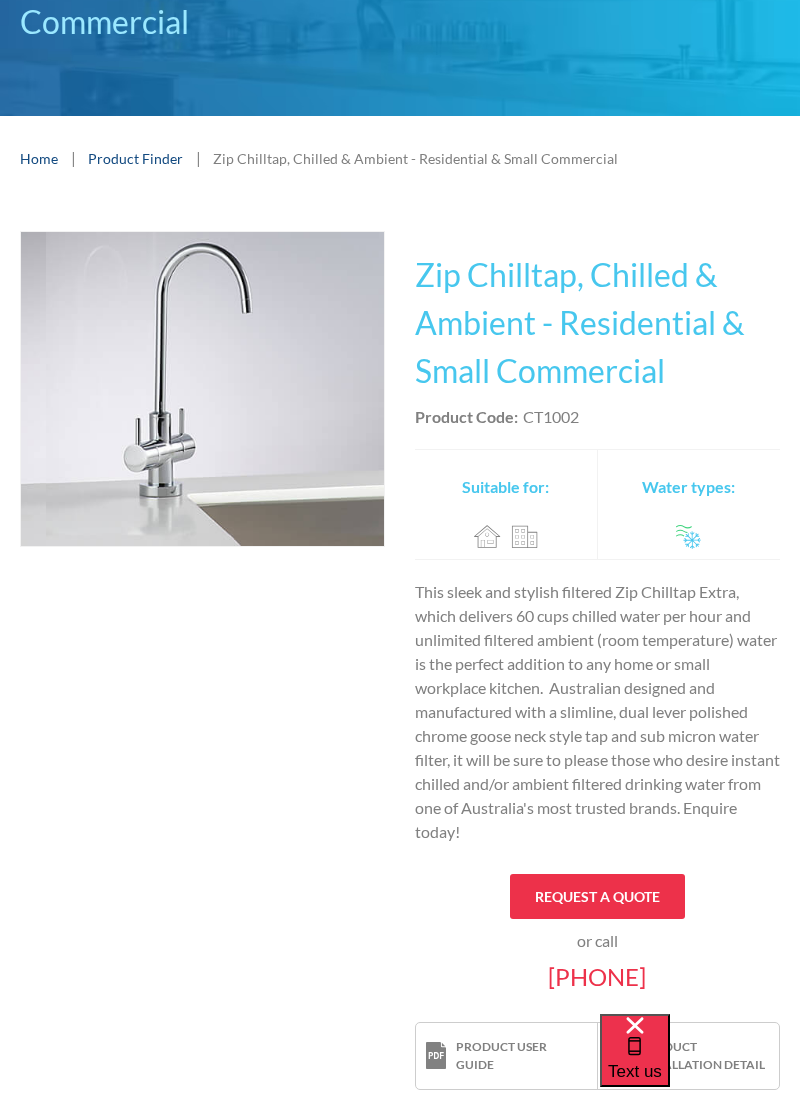 click on "Request a quote" at bounding box center [597, 896] 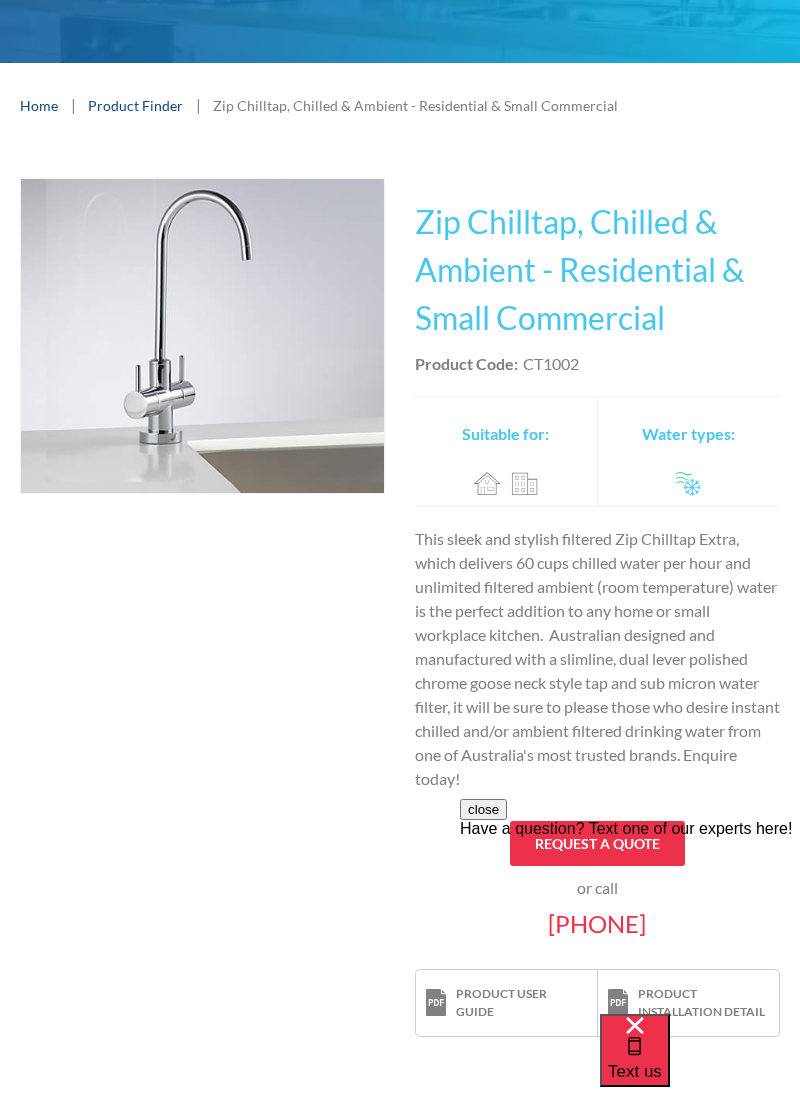 scroll, scrollTop: 293, scrollLeft: 0, axis: vertical 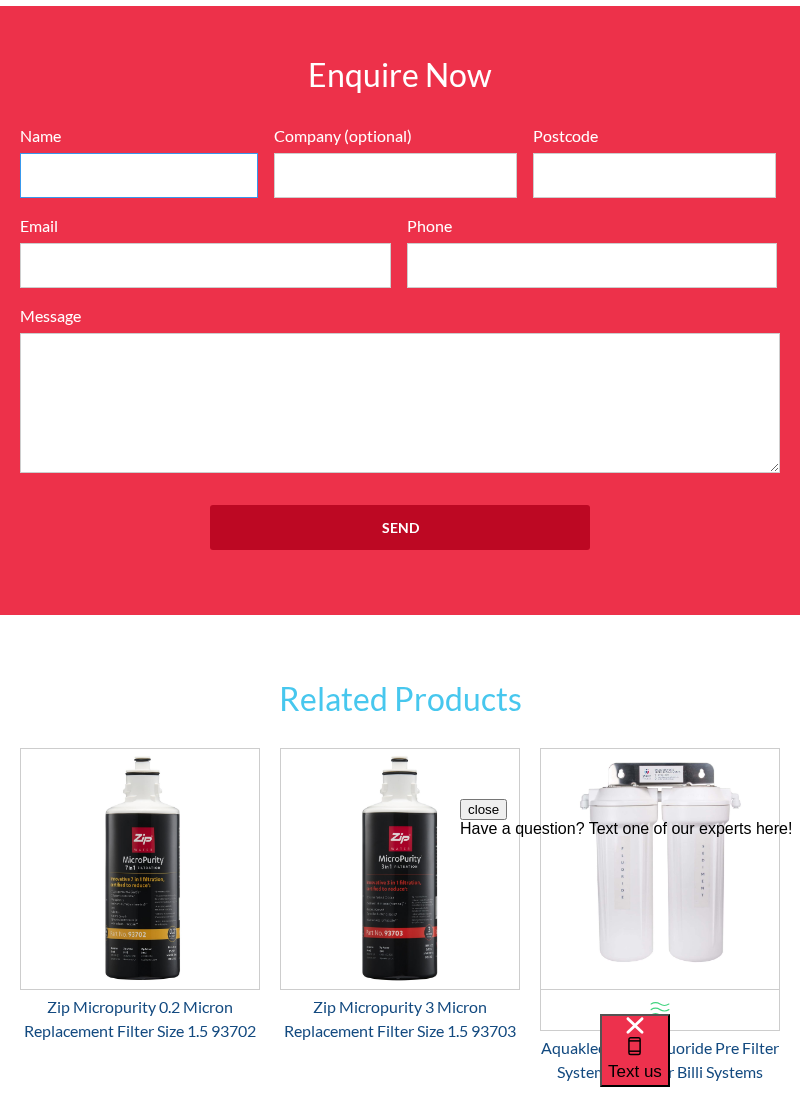 click on "Name" at bounding box center [139, 175] 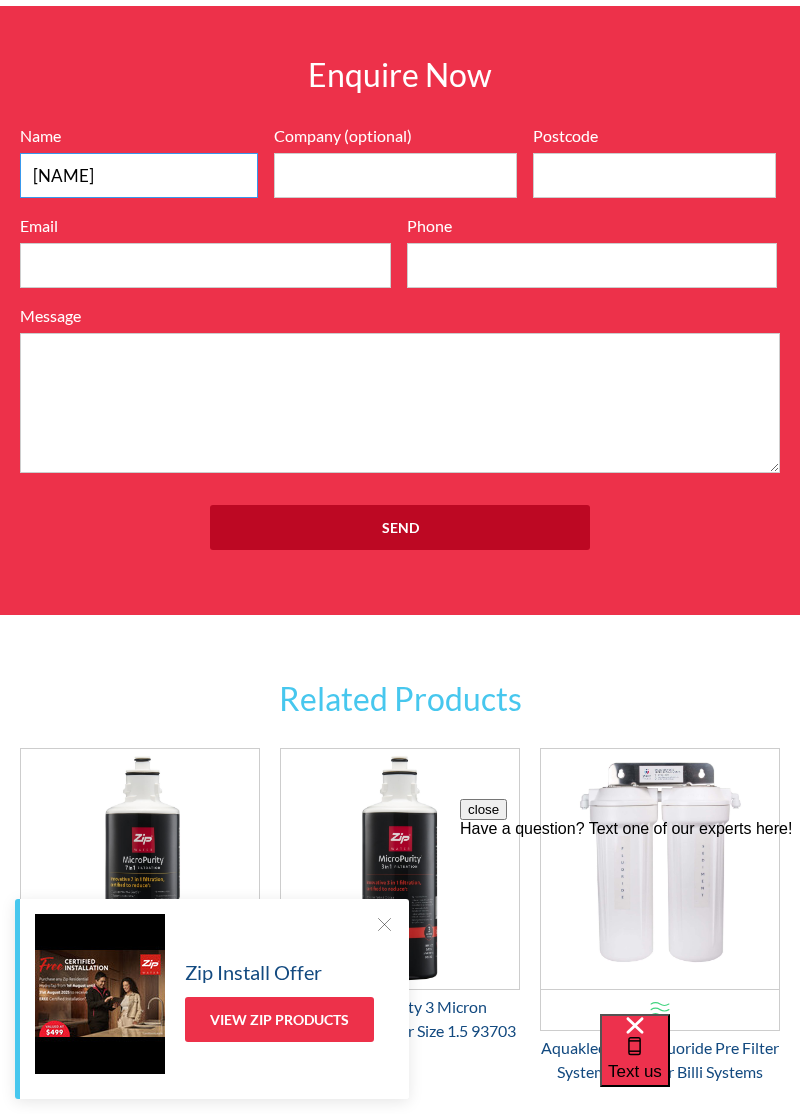 type on "Ginetta" 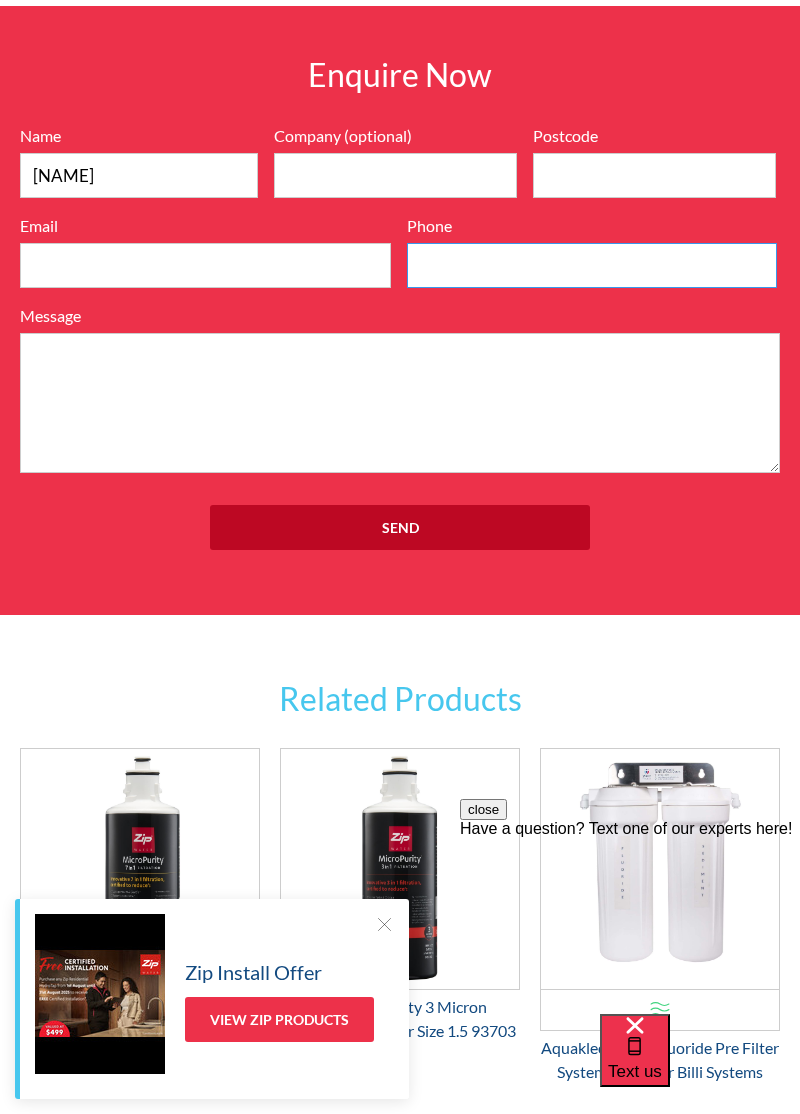 click on "Phone" at bounding box center [592, 265] 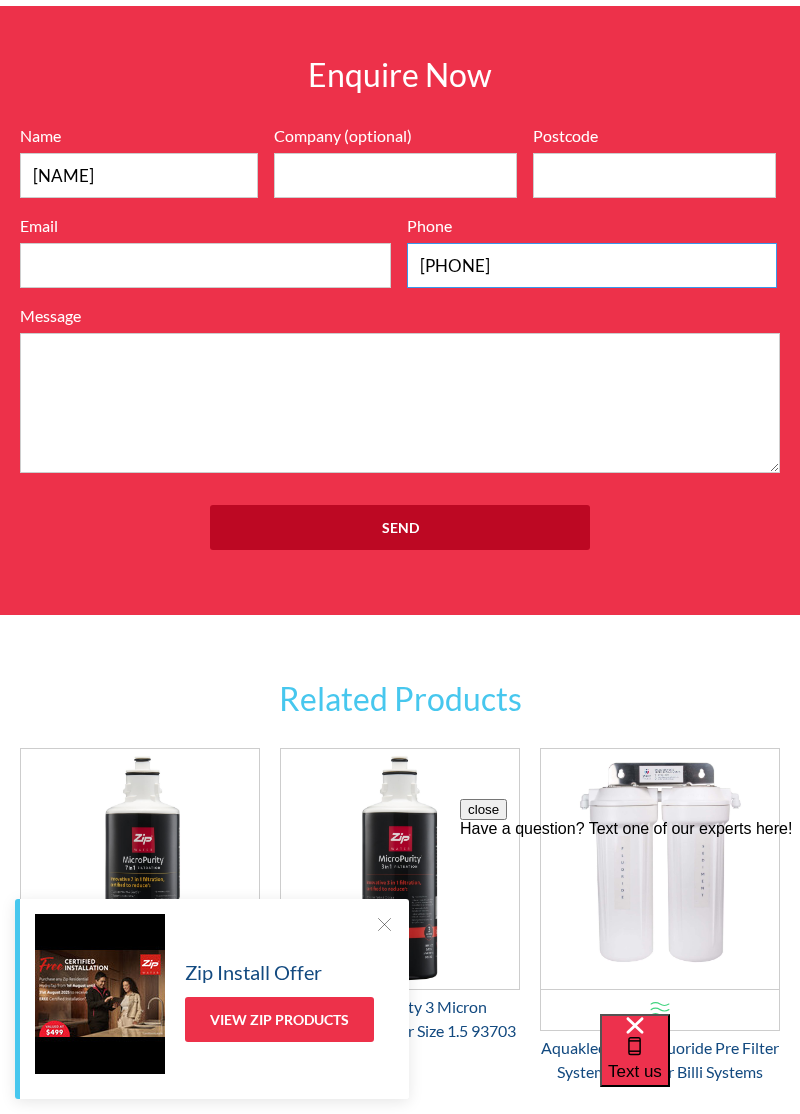 type on "0435156606" 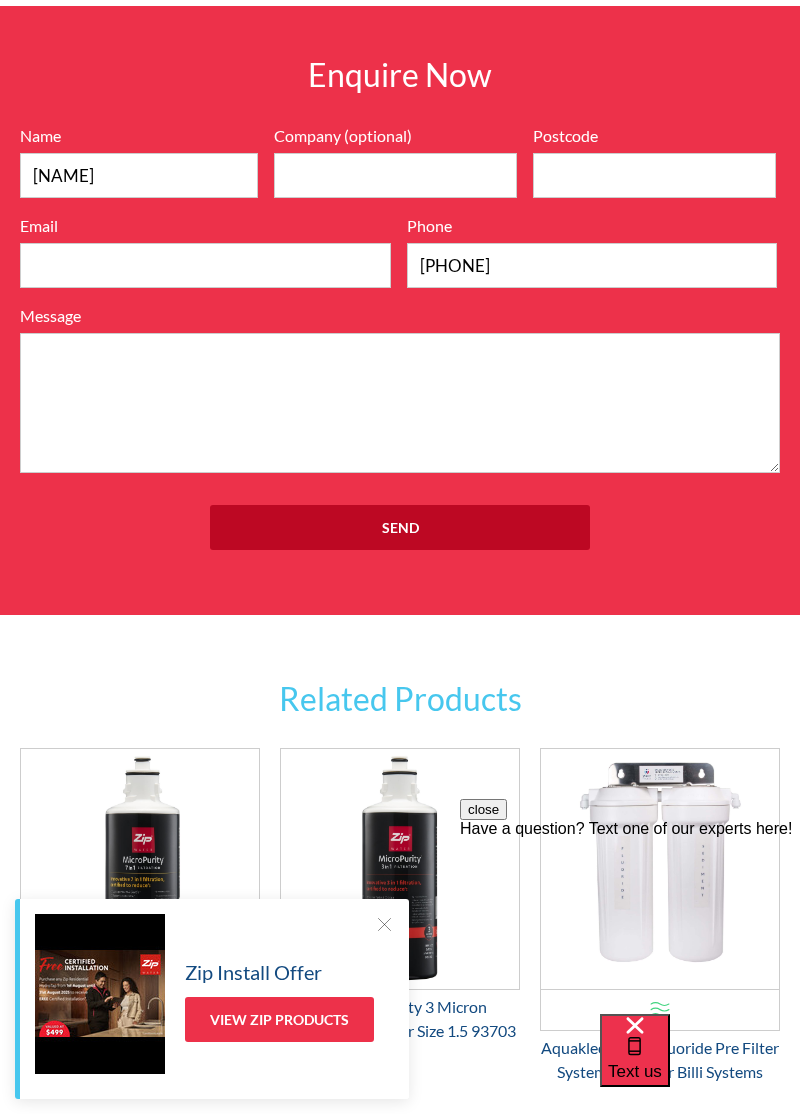click on "Send" at bounding box center (400, 527) 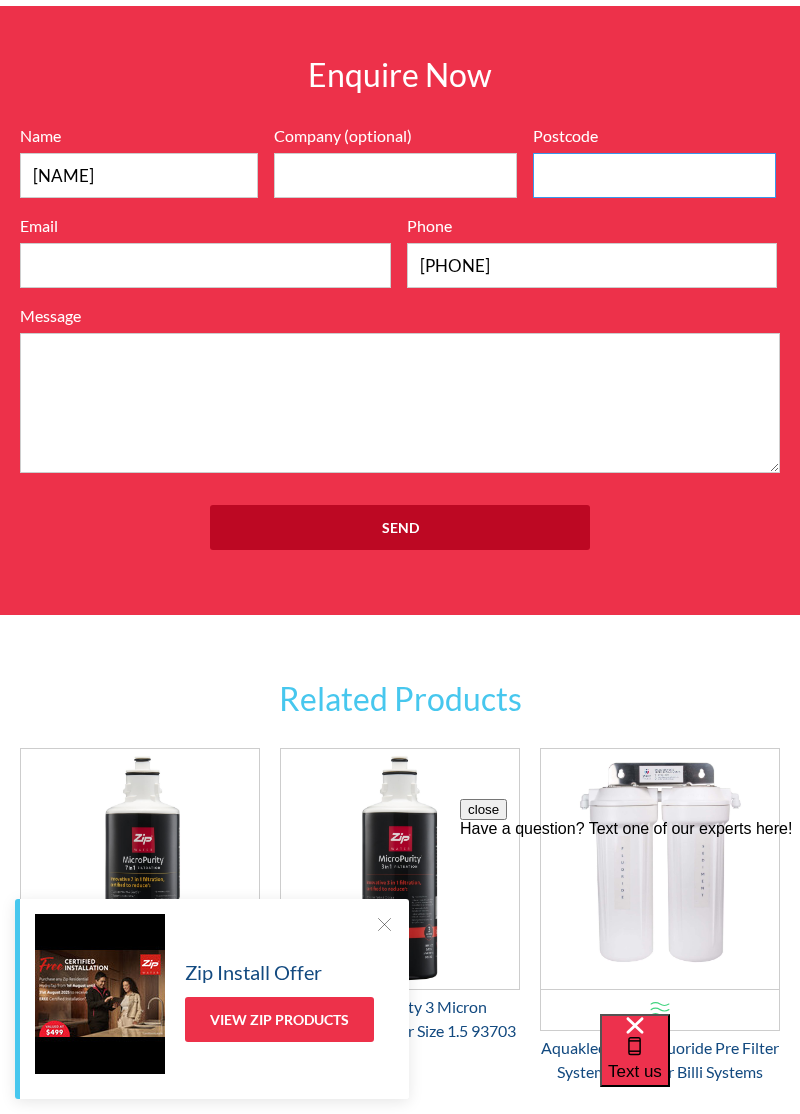 click on "Postcode" at bounding box center [654, 175] 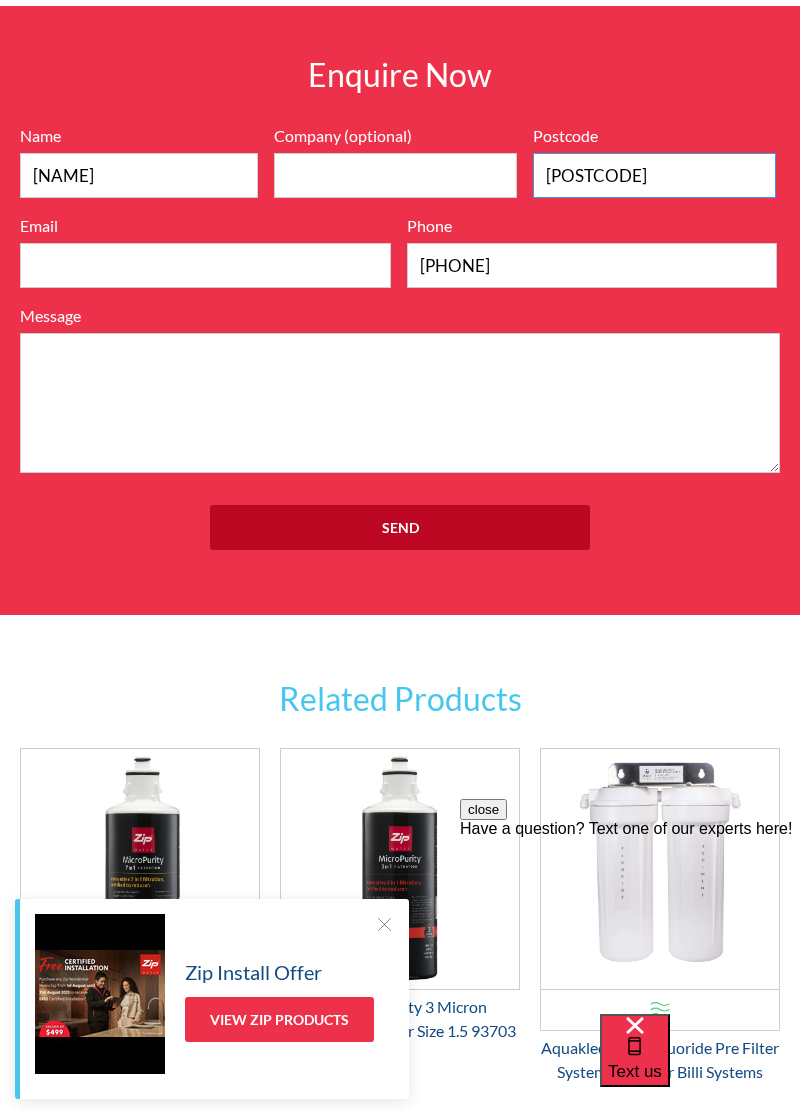 type on "3032" 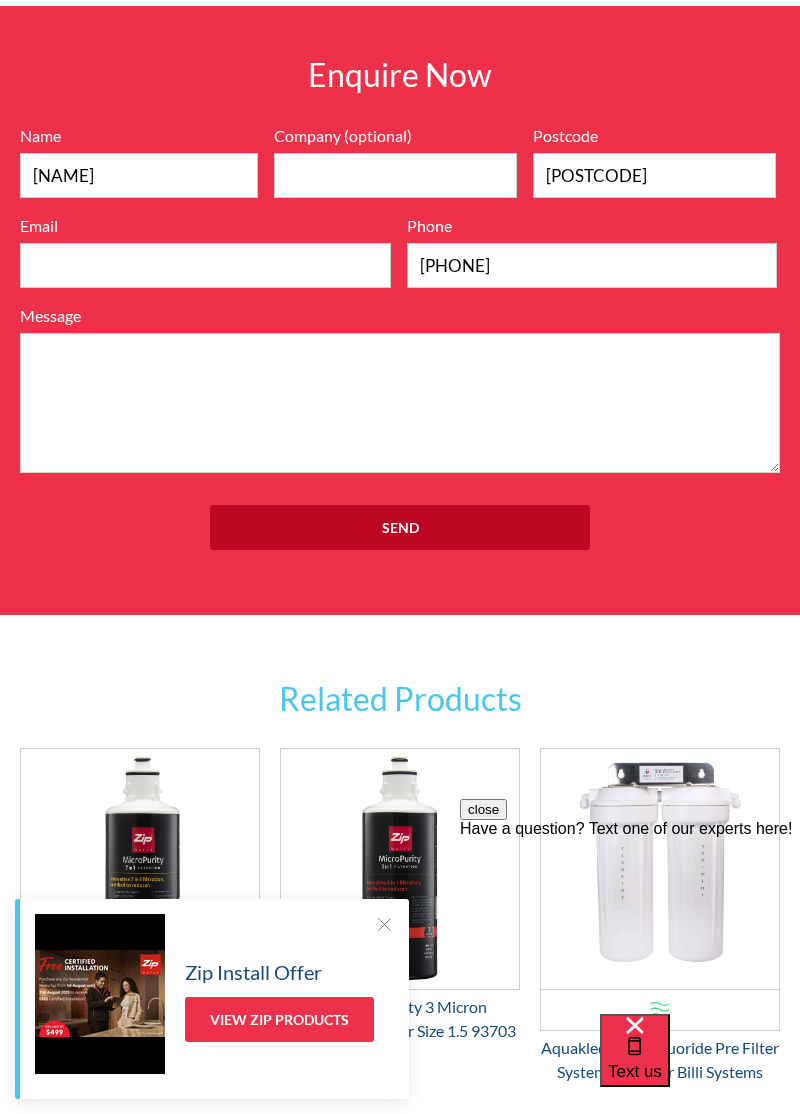 click on "Send" at bounding box center [400, 527] 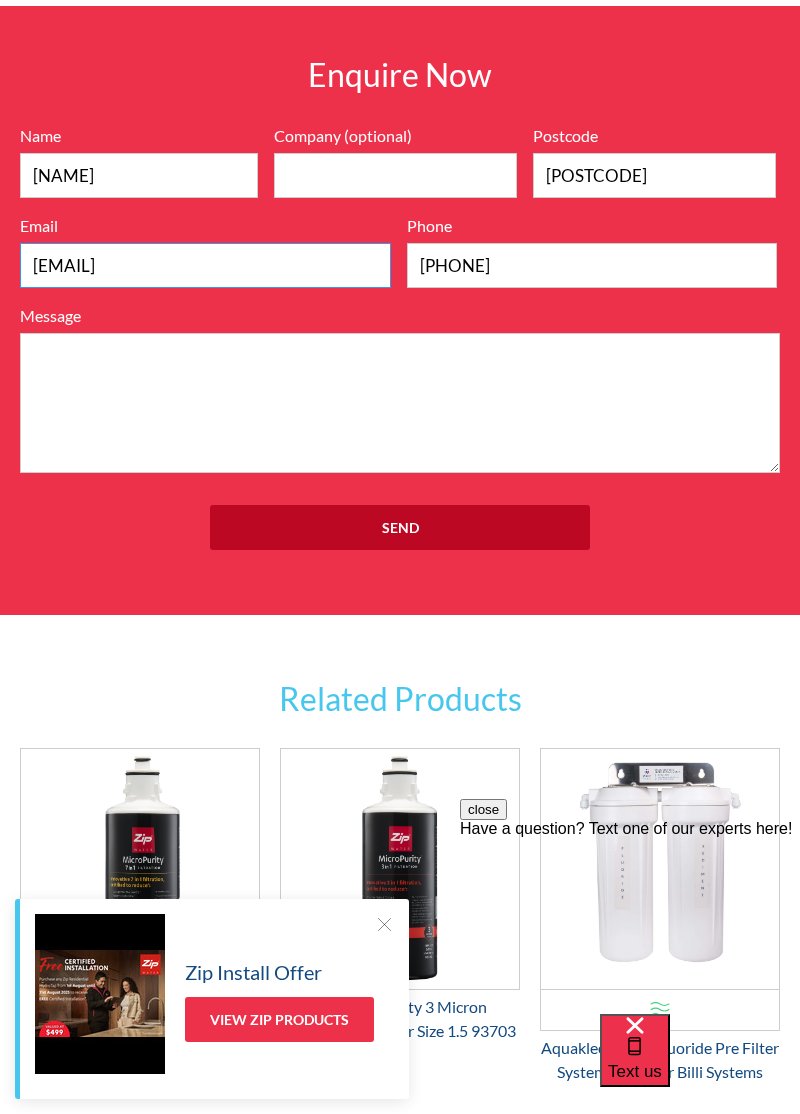 type on "Ginetta.mammarella@gmail.com" 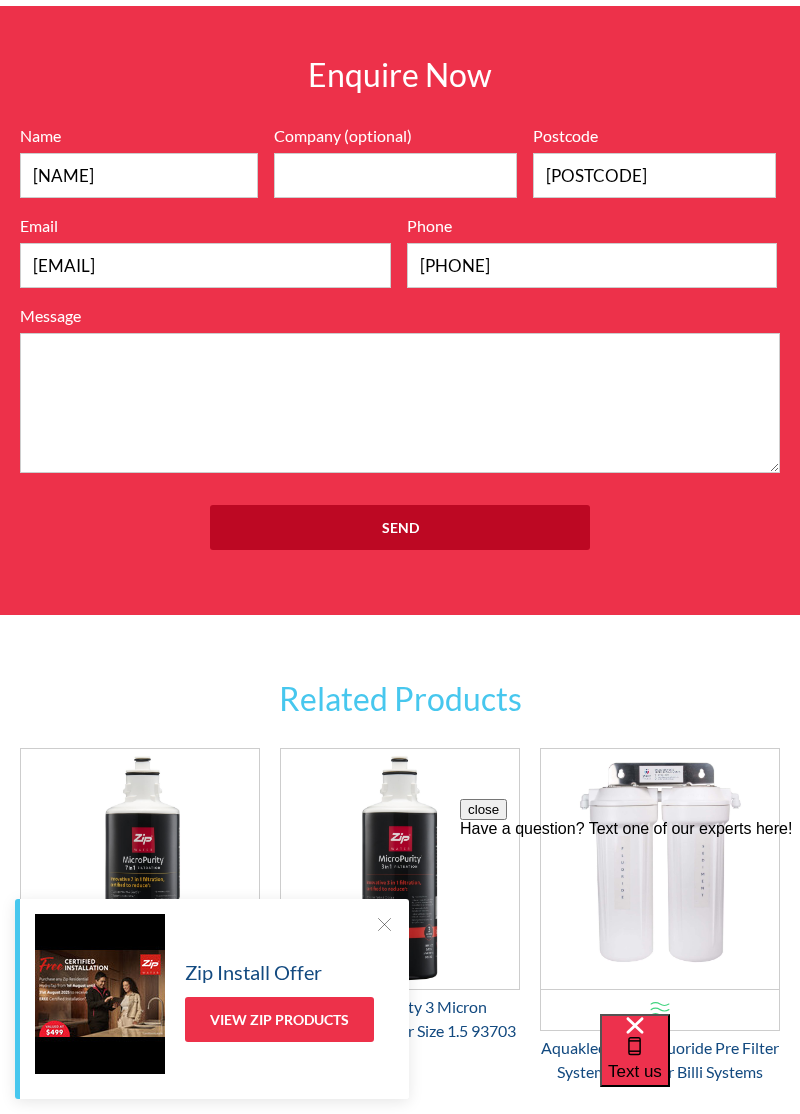 click on "Send" at bounding box center [400, 527] 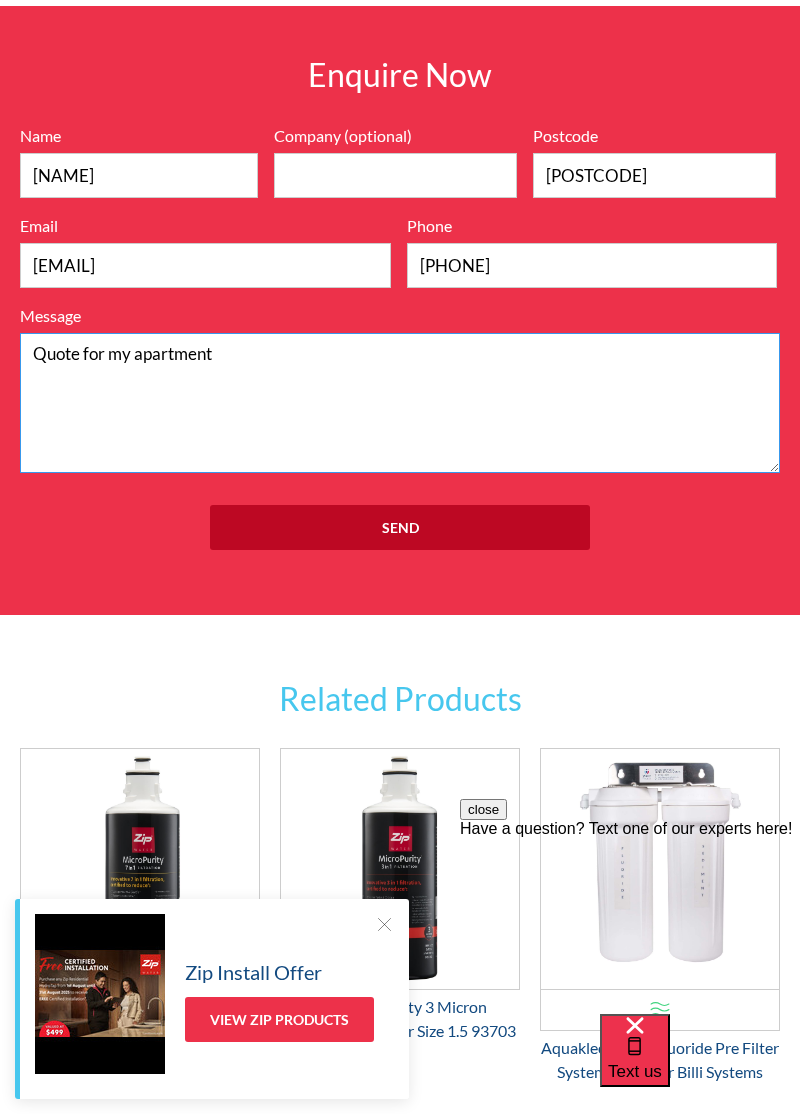 type on "Quote for my apartment" 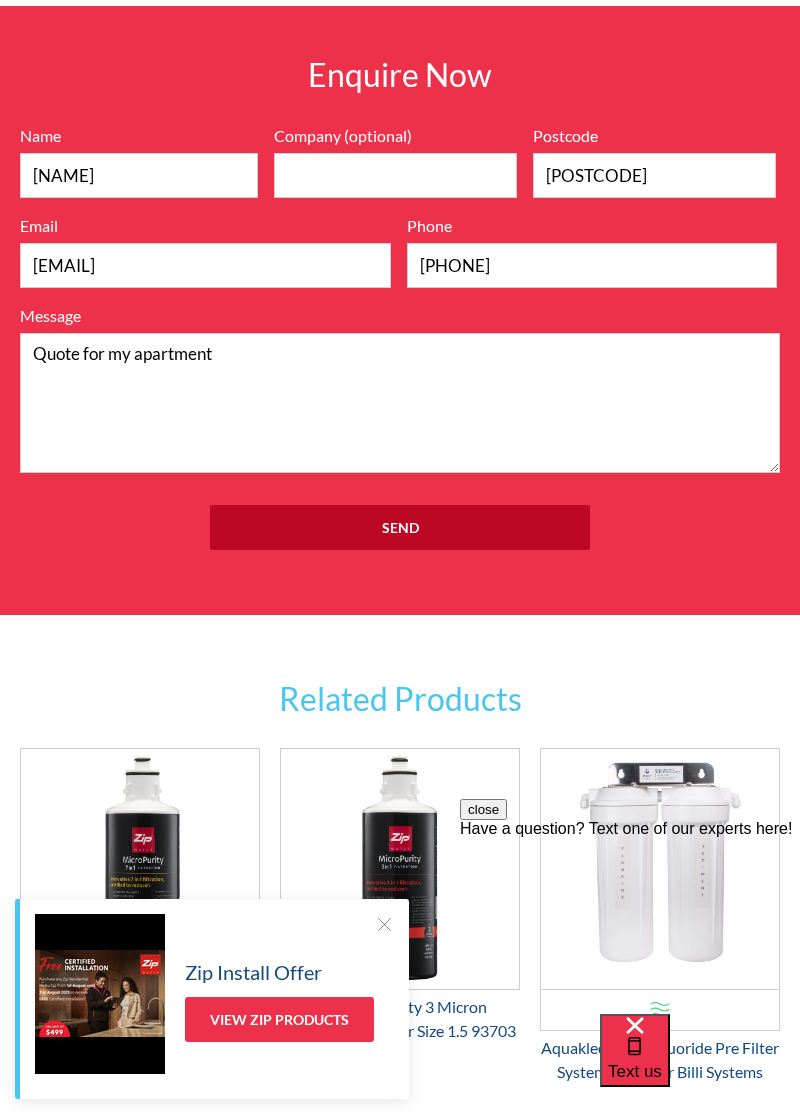 click on "Send" at bounding box center (400, 527) 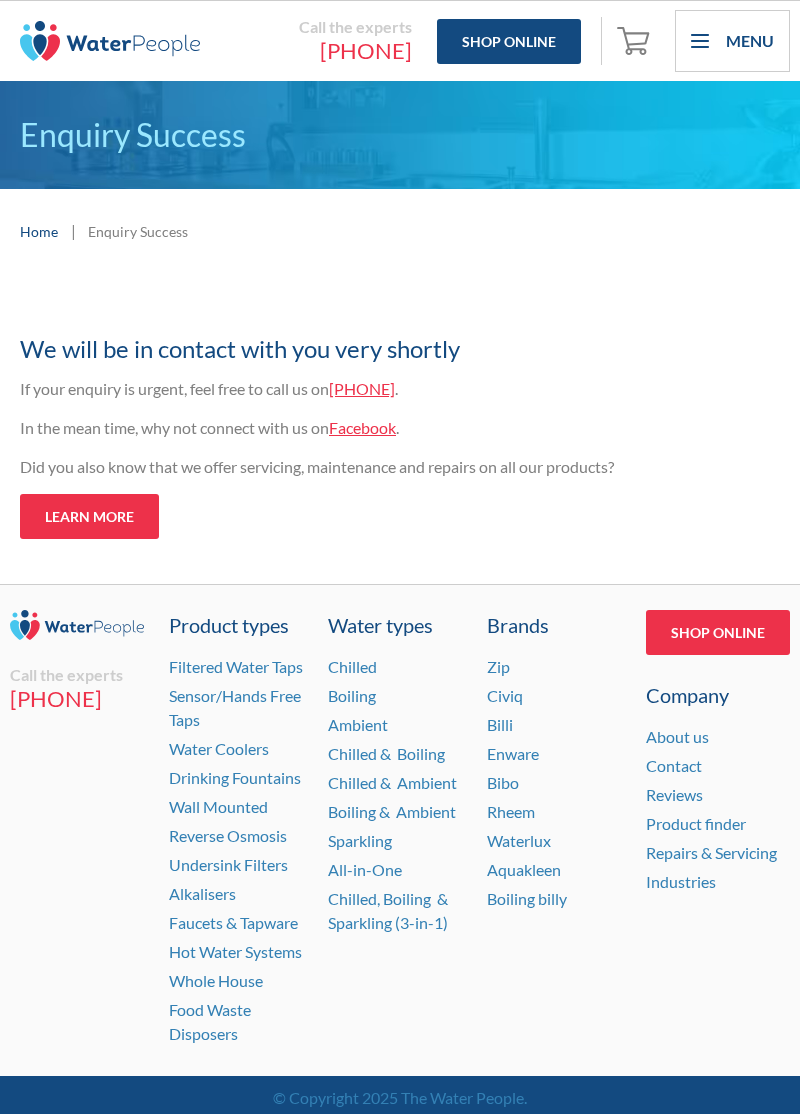 scroll, scrollTop: 0, scrollLeft: 0, axis: both 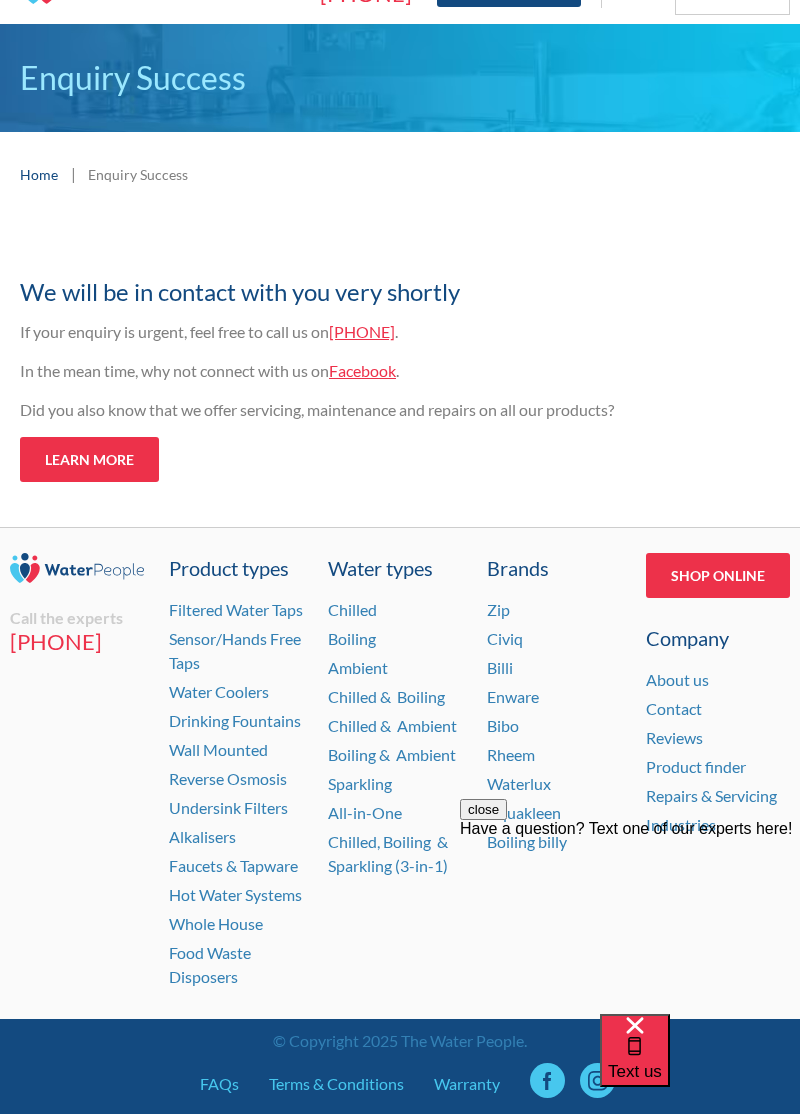 click on "About us" at bounding box center (677, 679) 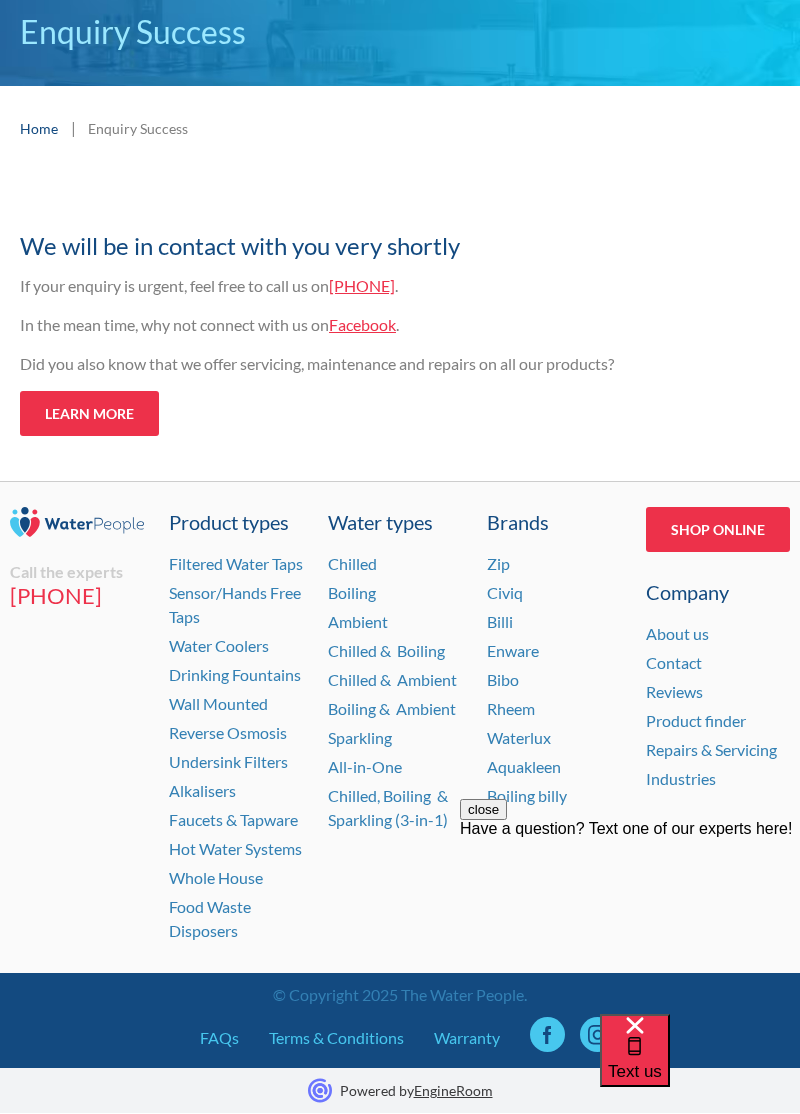 scroll, scrollTop: 135, scrollLeft: 0, axis: vertical 